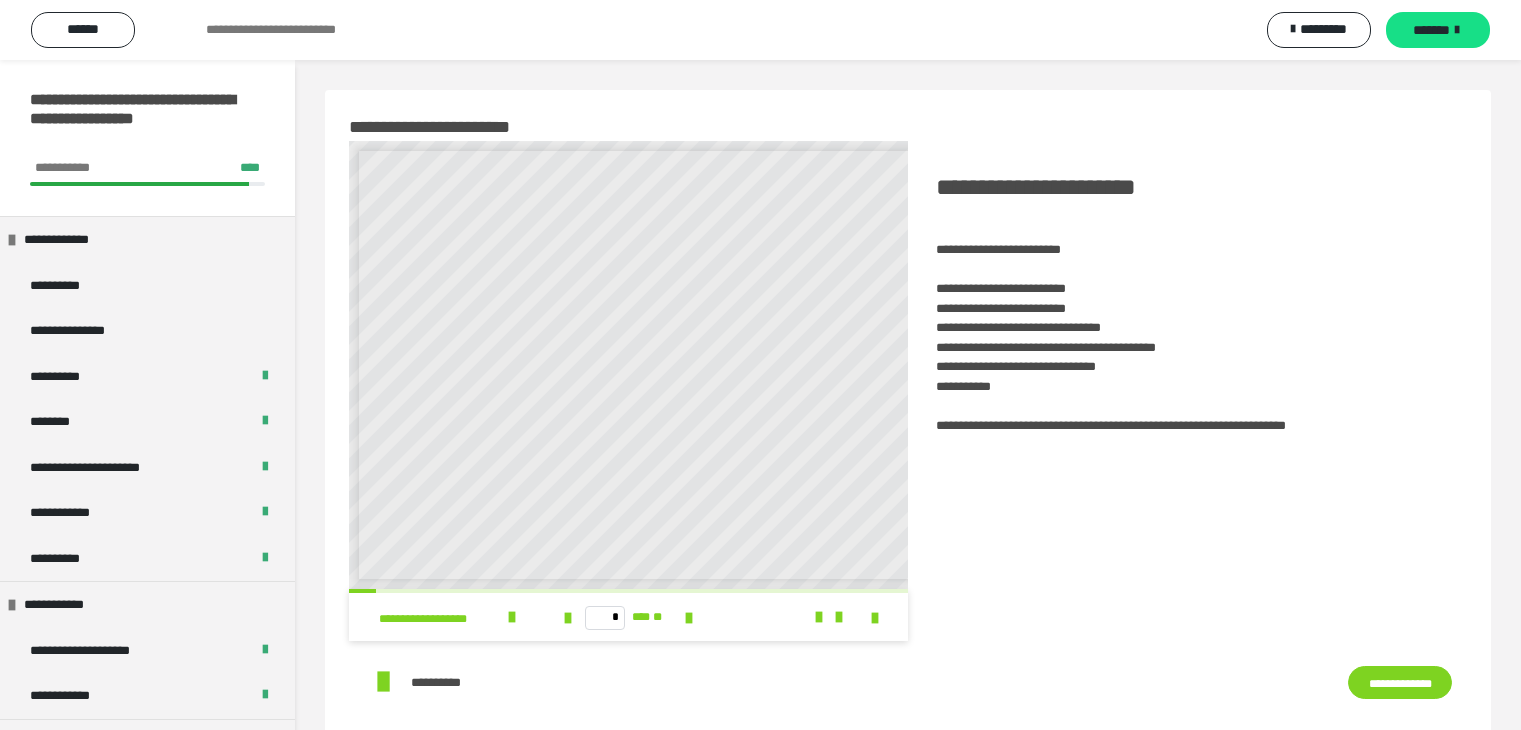 scroll, scrollTop: 0, scrollLeft: 0, axis: both 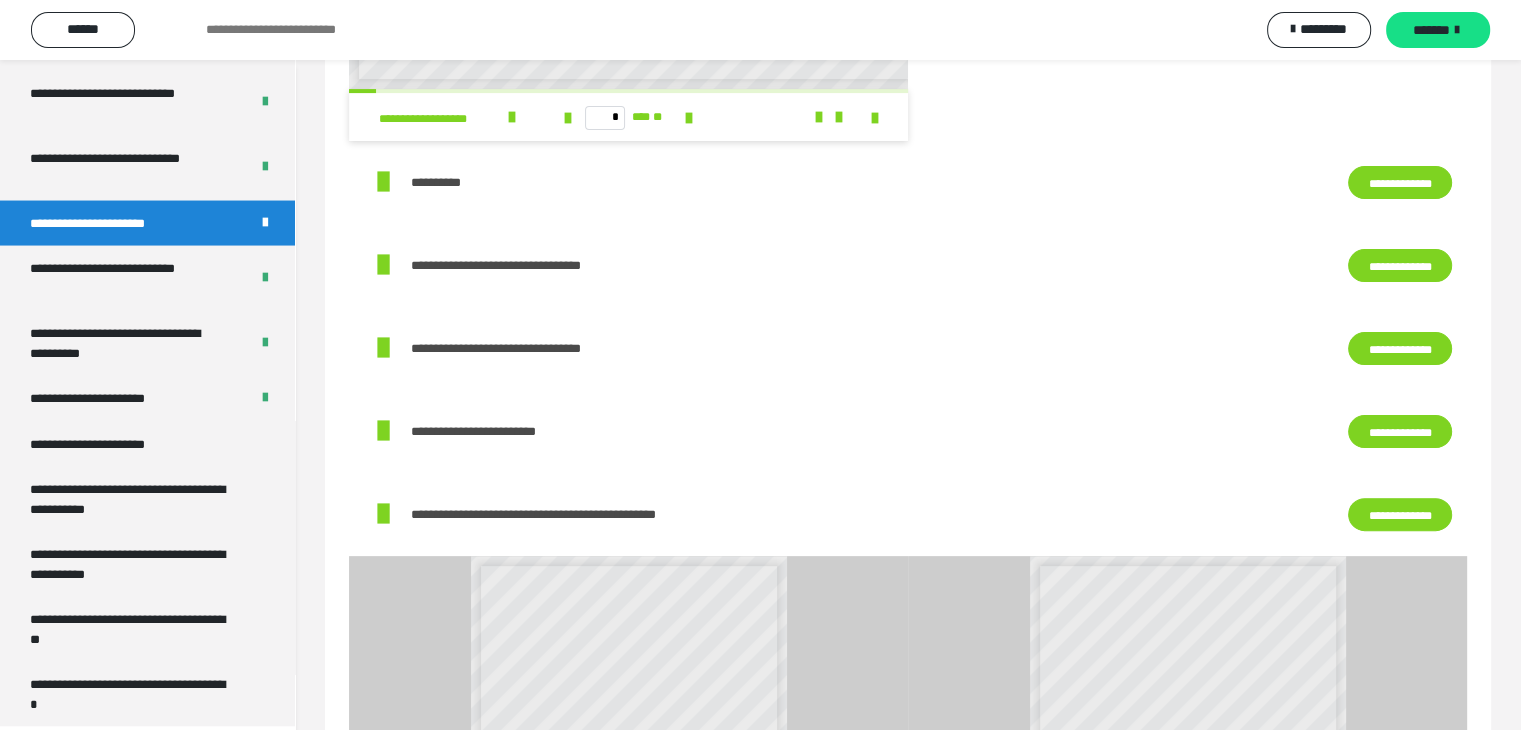 click on "**********" at bounding box center [1400, 349] 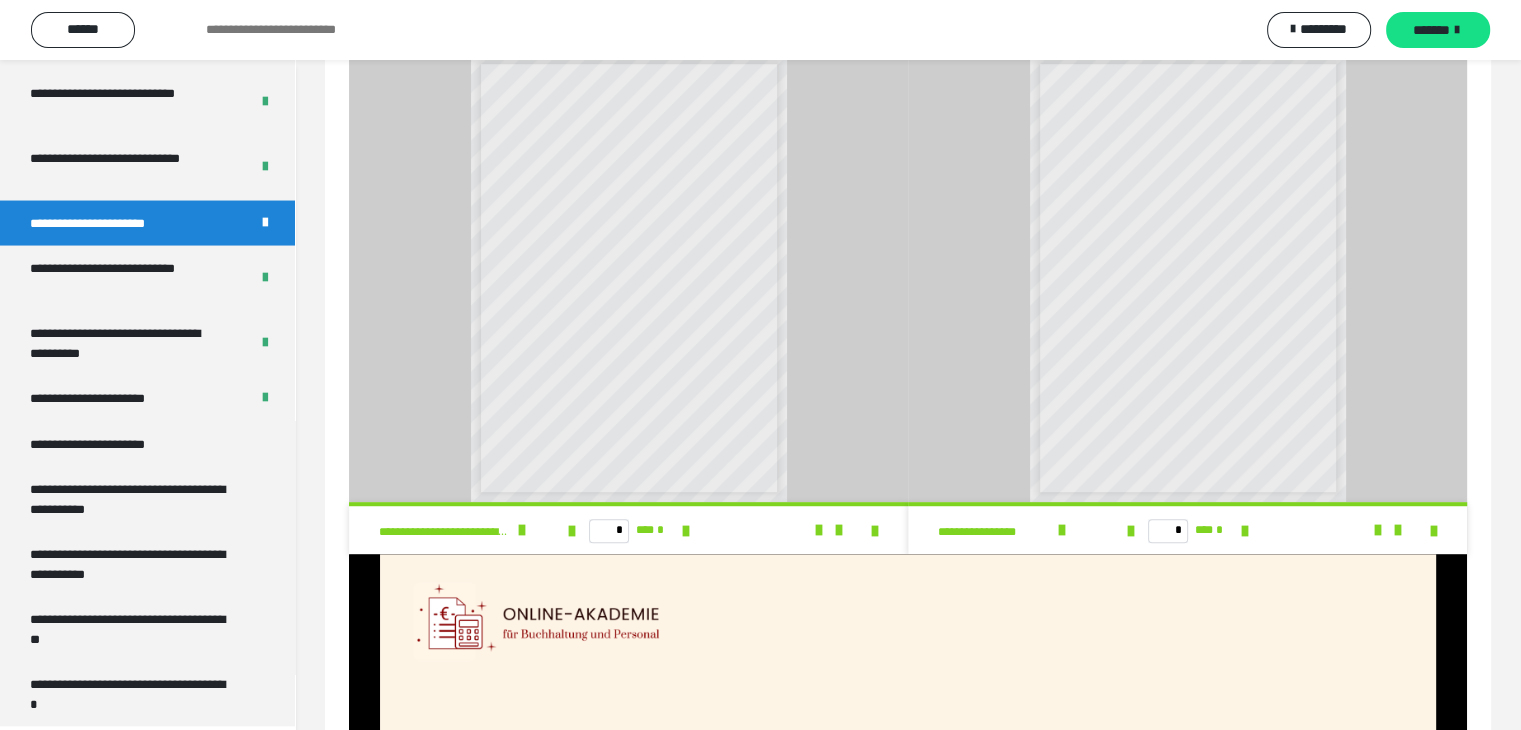 scroll, scrollTop: 1000, scrollLeft: 0, axis: vertical 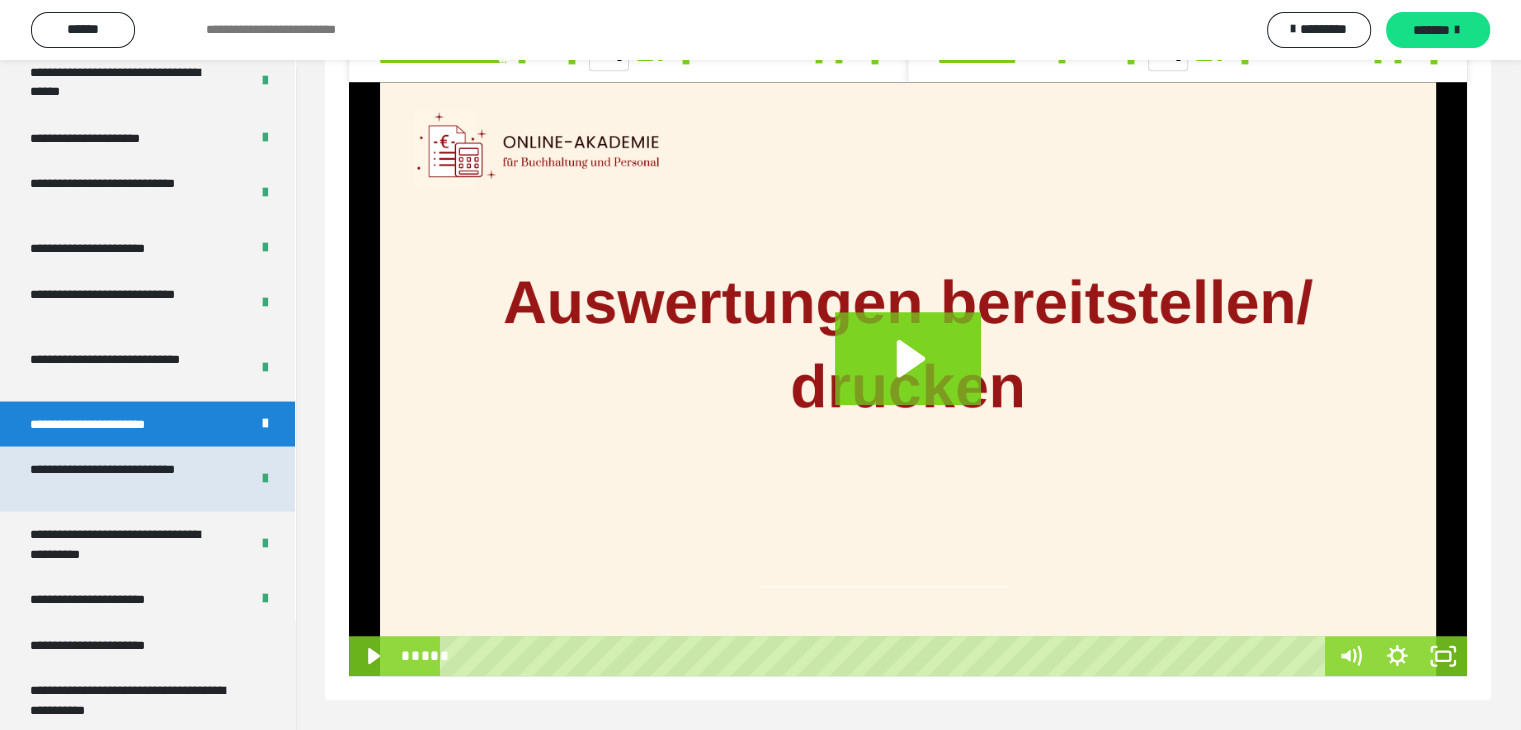 click on "**********" at bounding box center [124, 478] 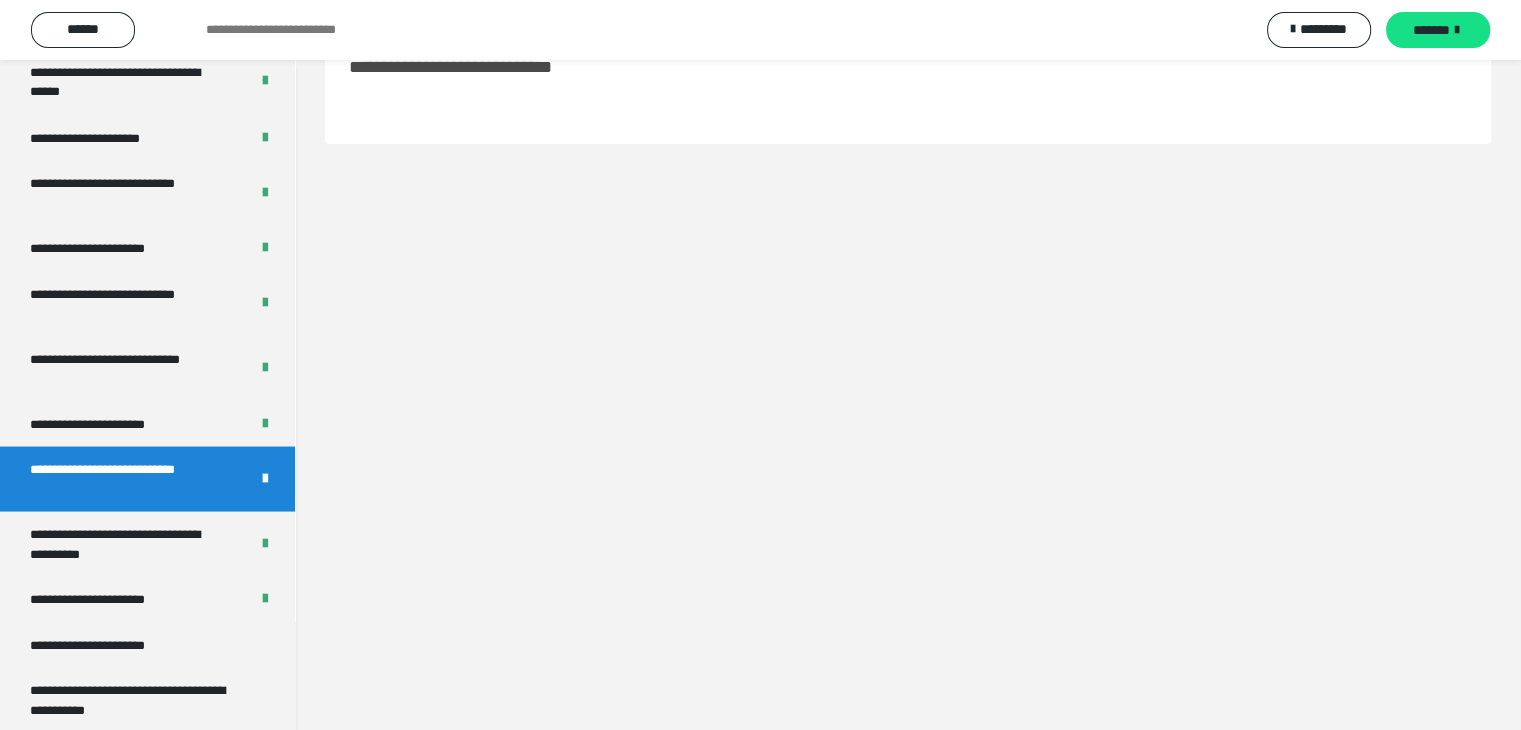 scroll, scrollTop: 60, scrollLeft: 0, axis: vertical 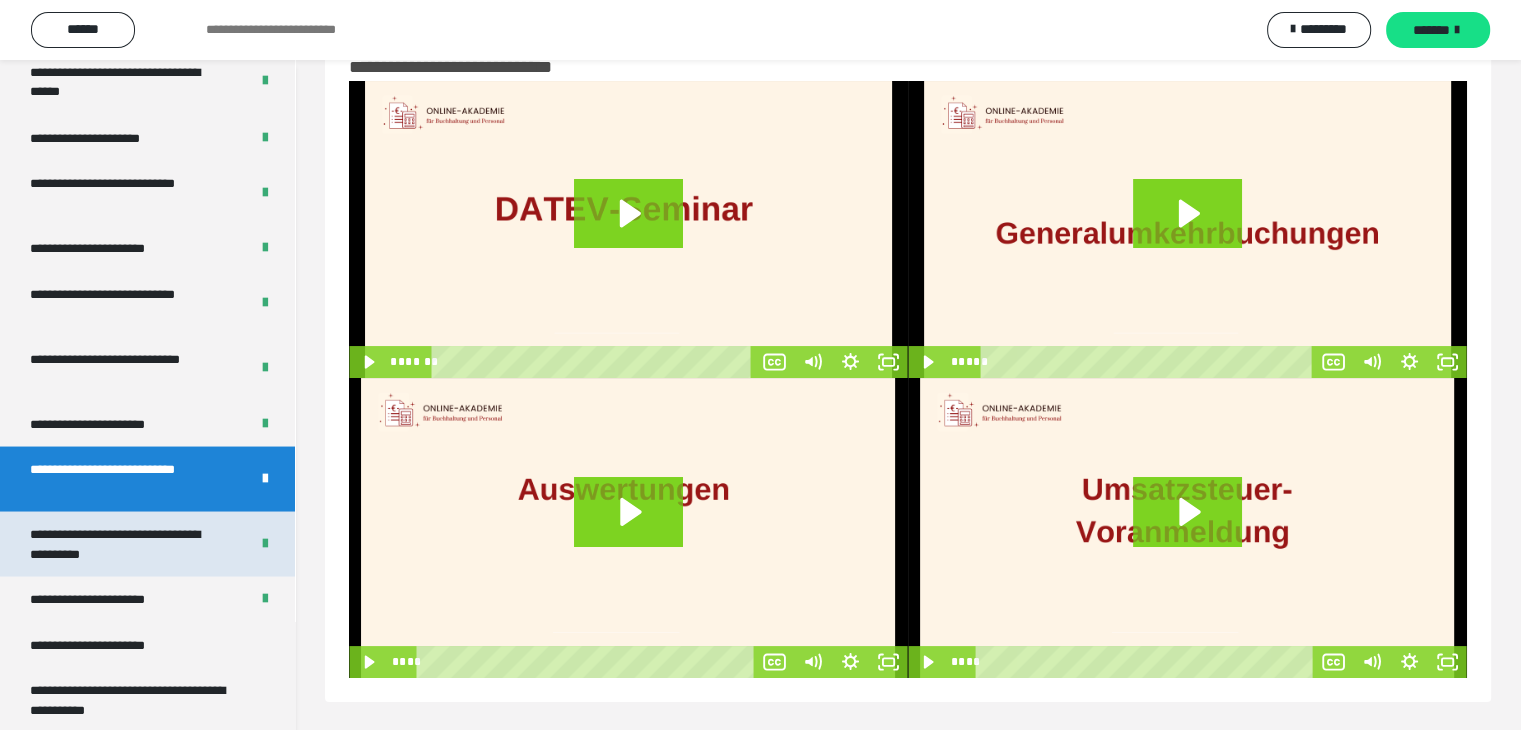 click on "**********" at bounding box center (124, 543) 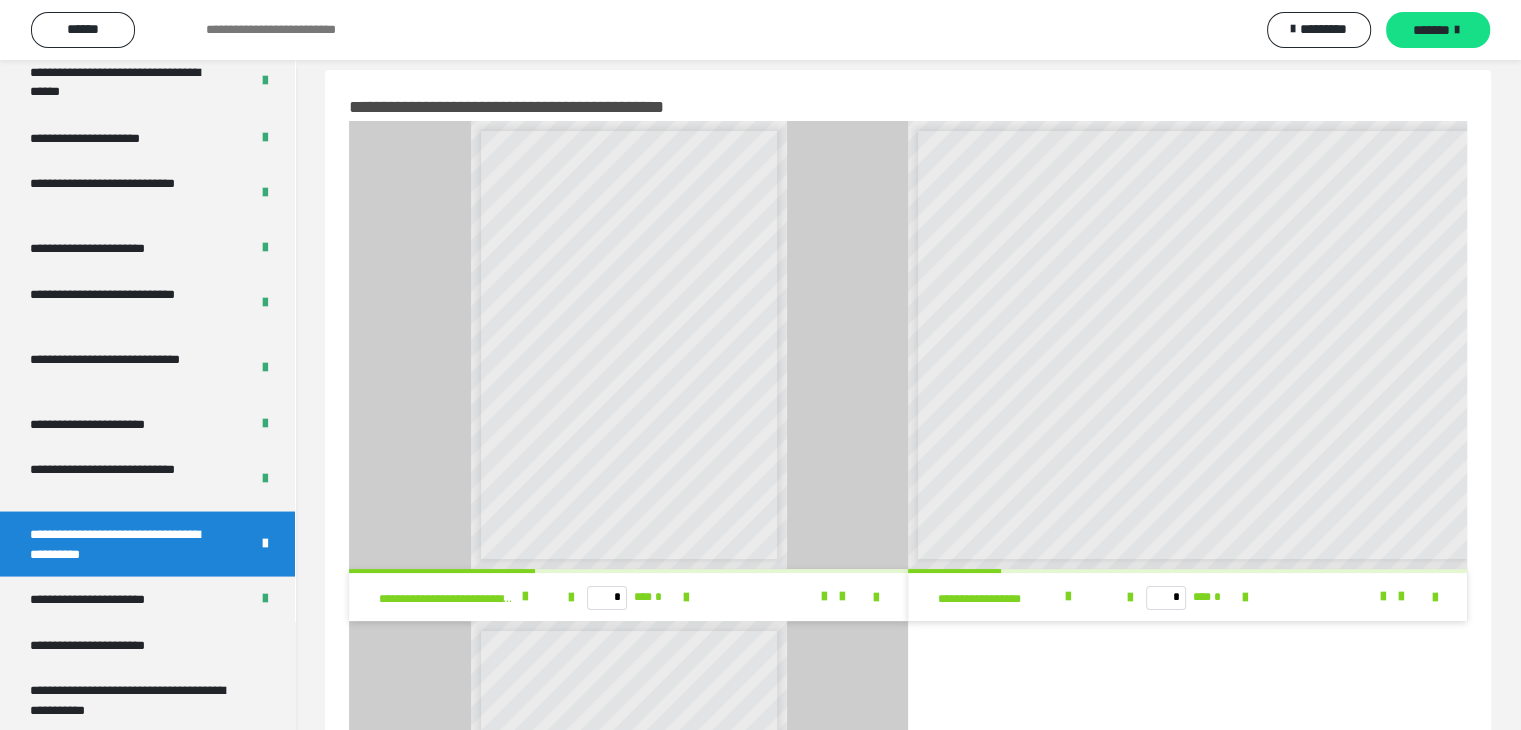 scroll, scrollTop: 0, scrollLeft: 0, axis: both 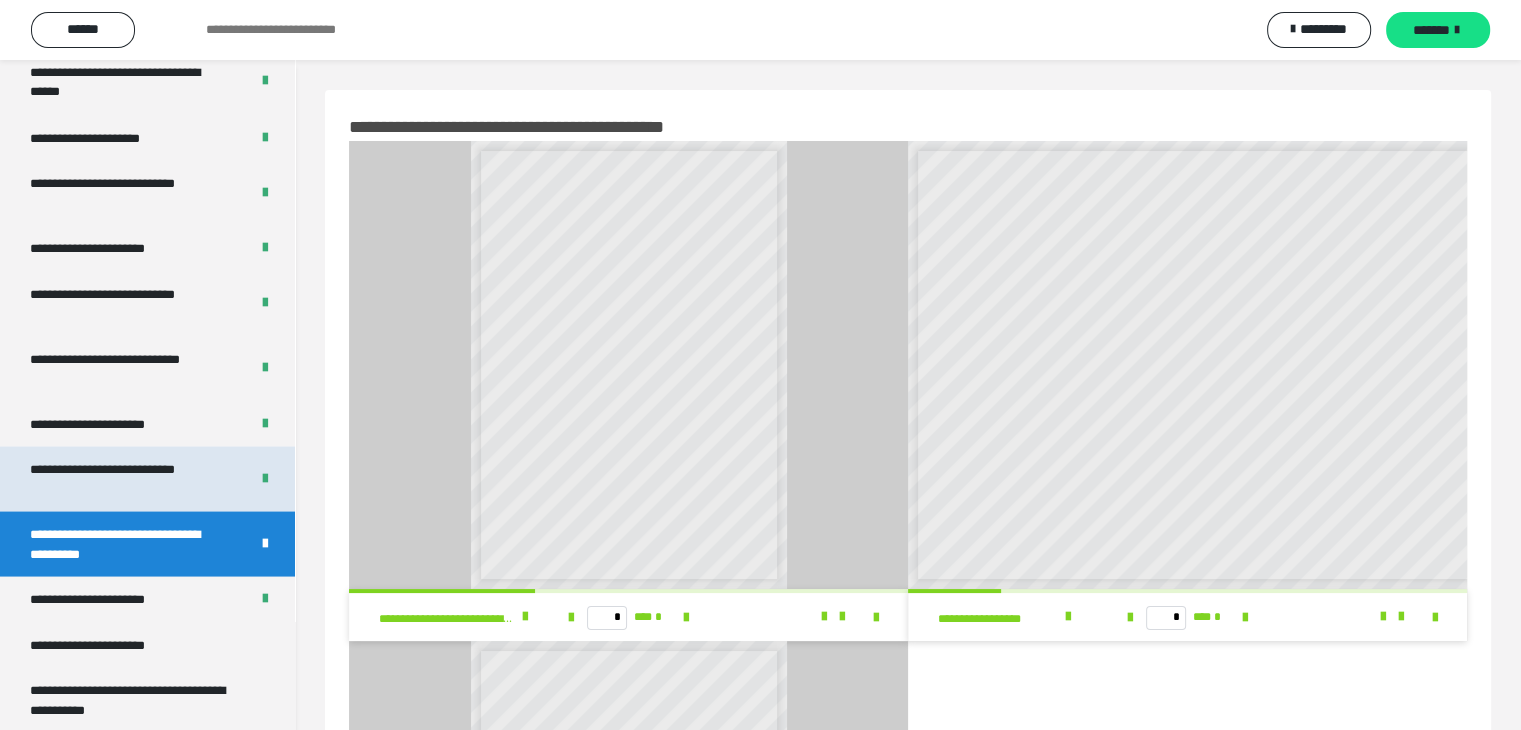 click on "**********" at bounding box center [124, 478] 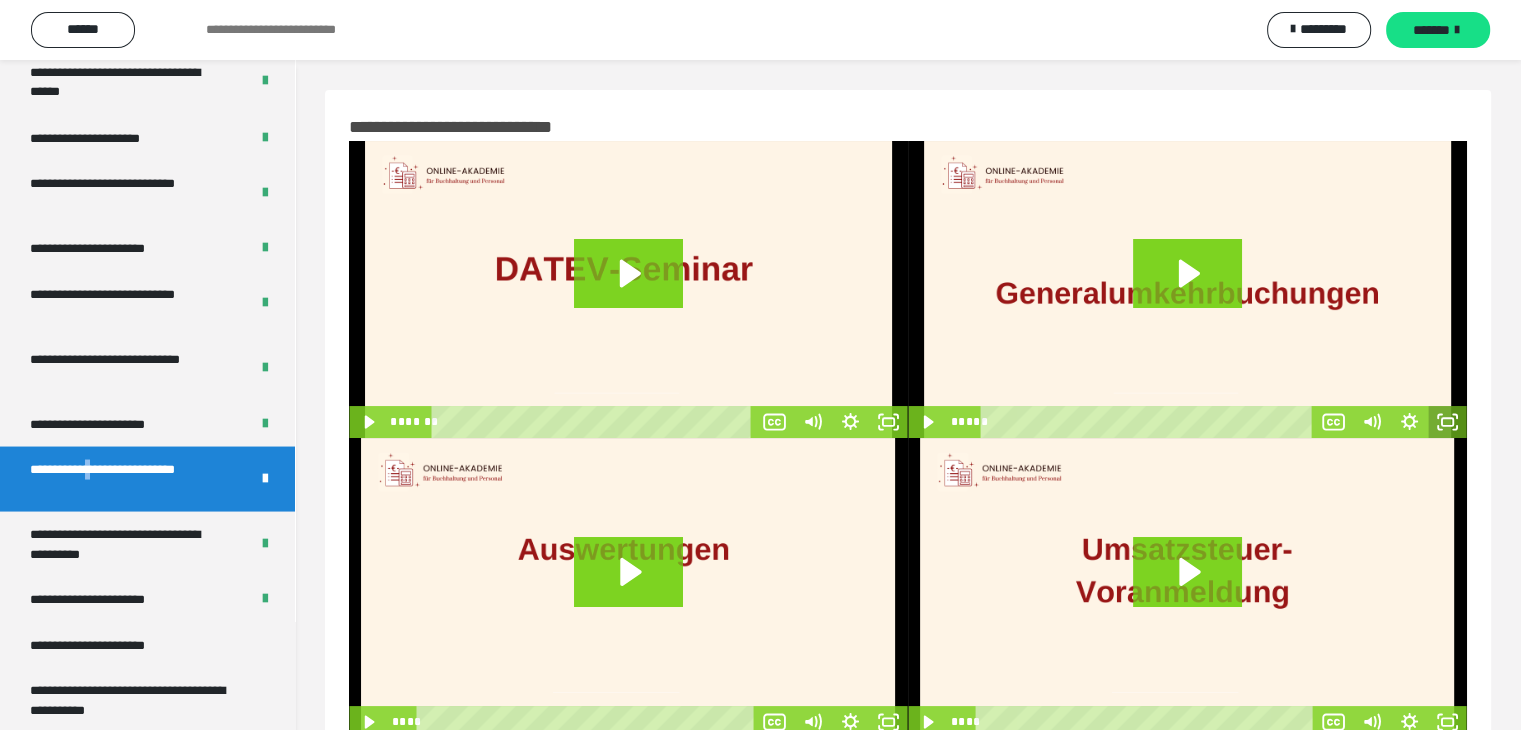 click 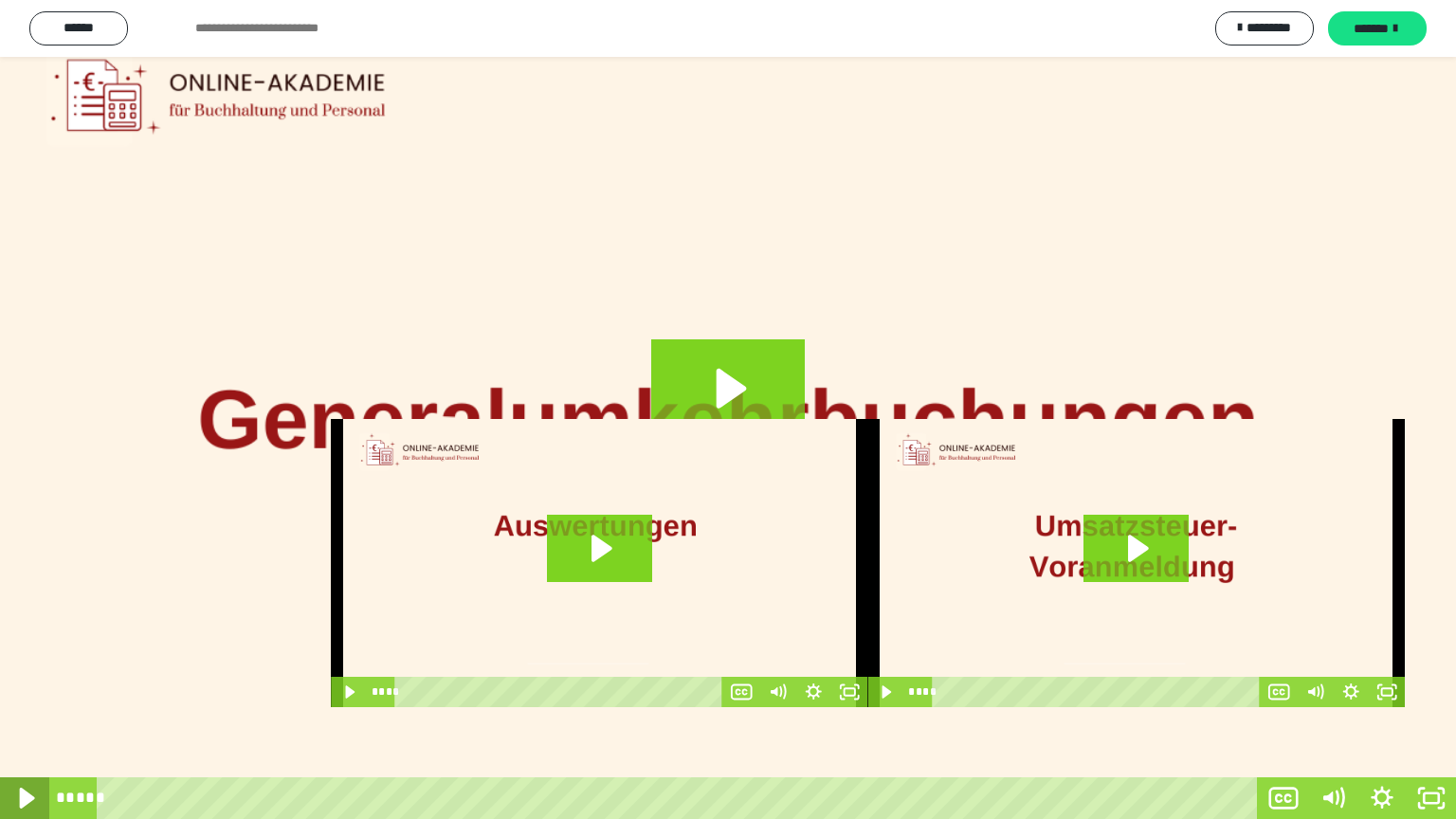 click 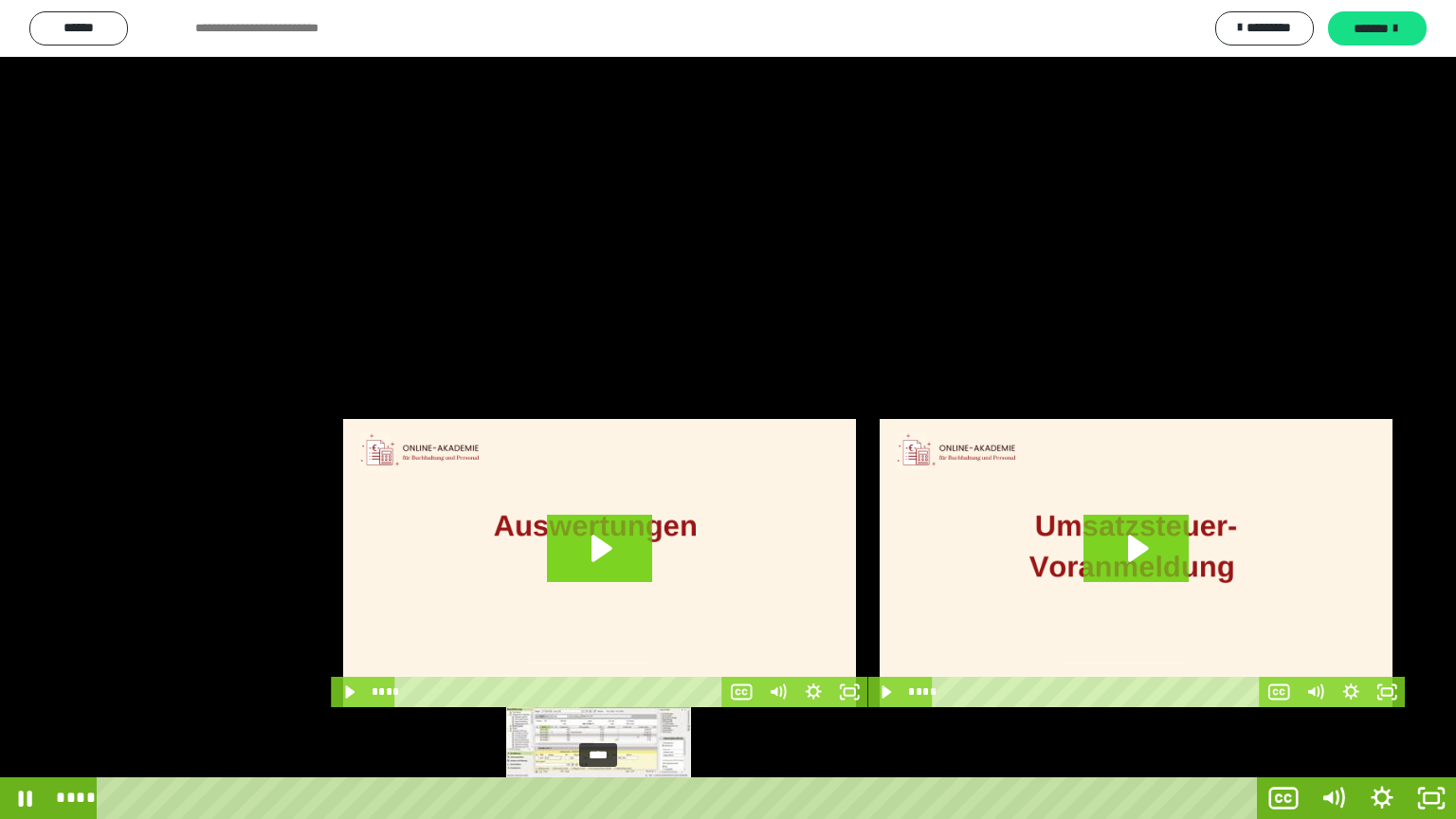 click on "****" at bounding box center (681, 798) 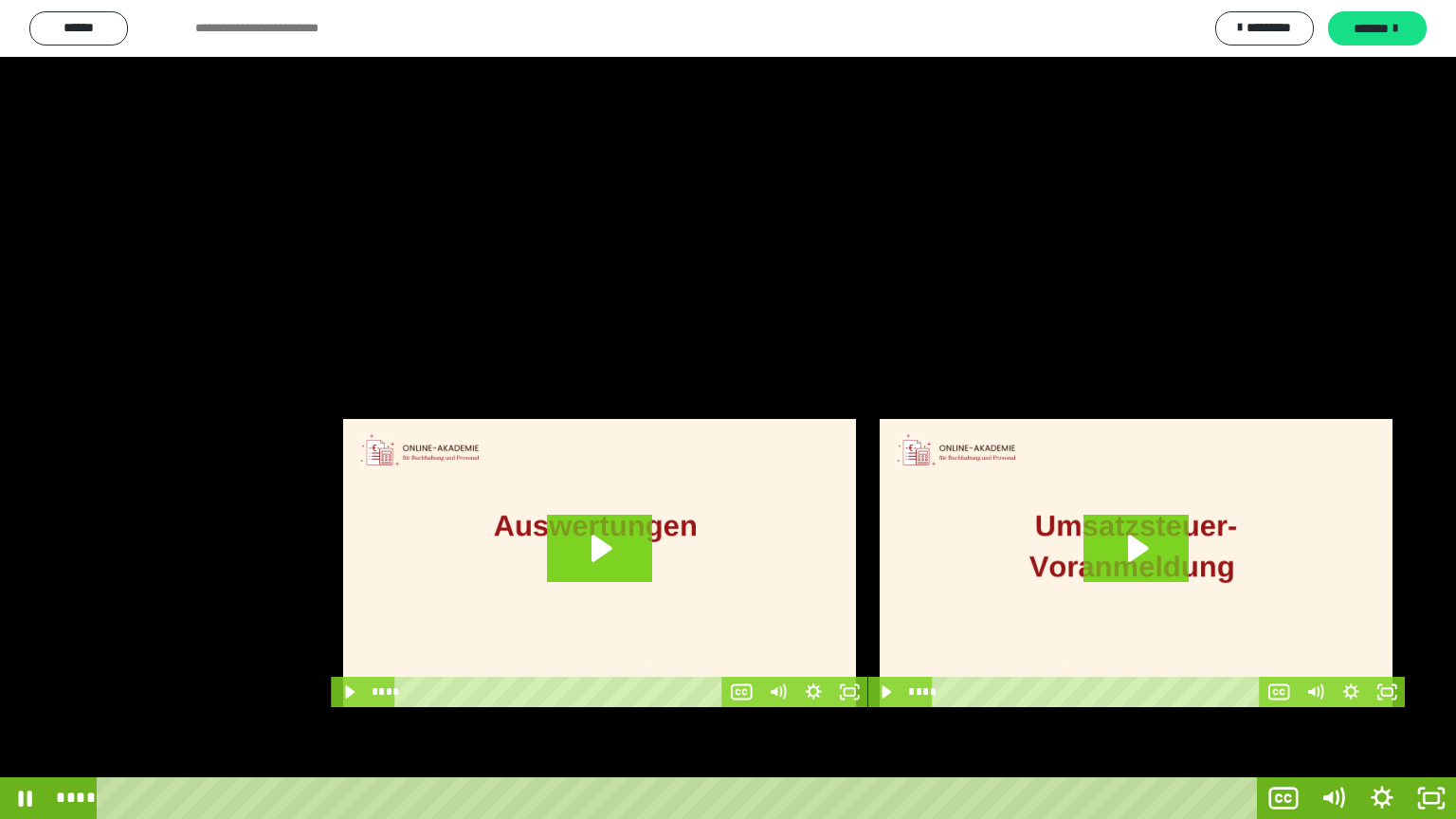 click at bounding box center [728, 410] 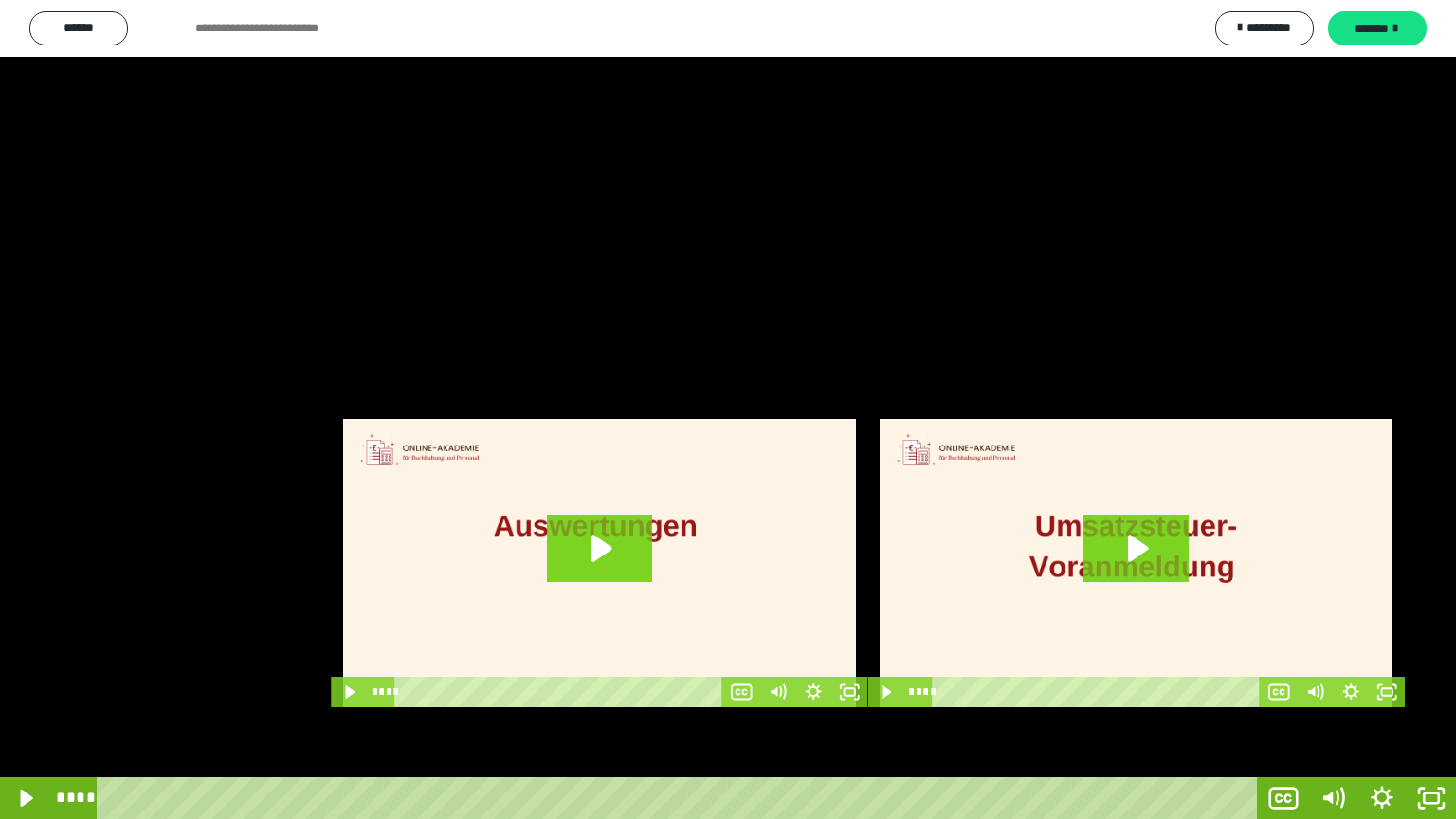 click at bounding box center [728, 410] 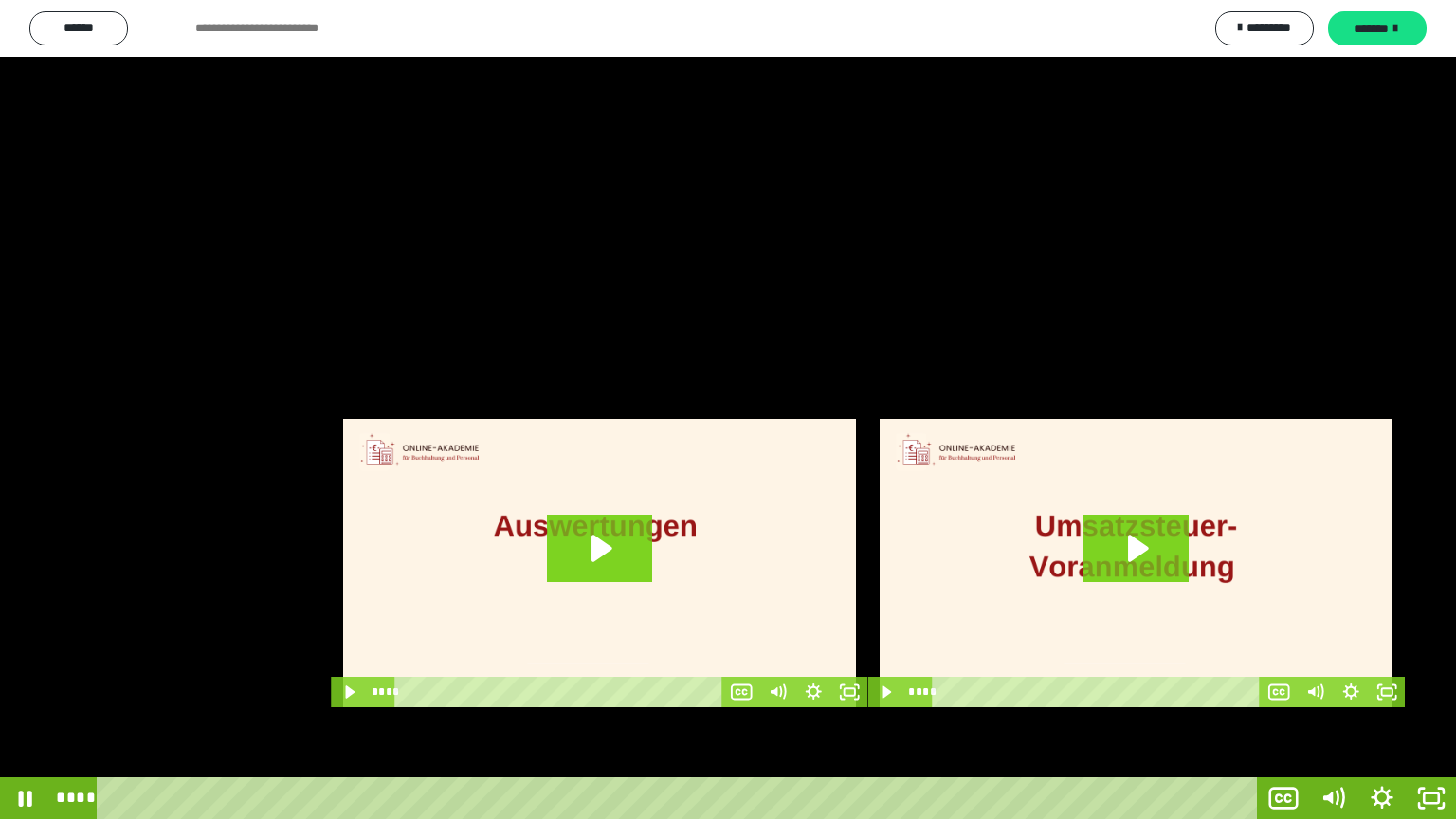 click at bounding box center (728, 410) 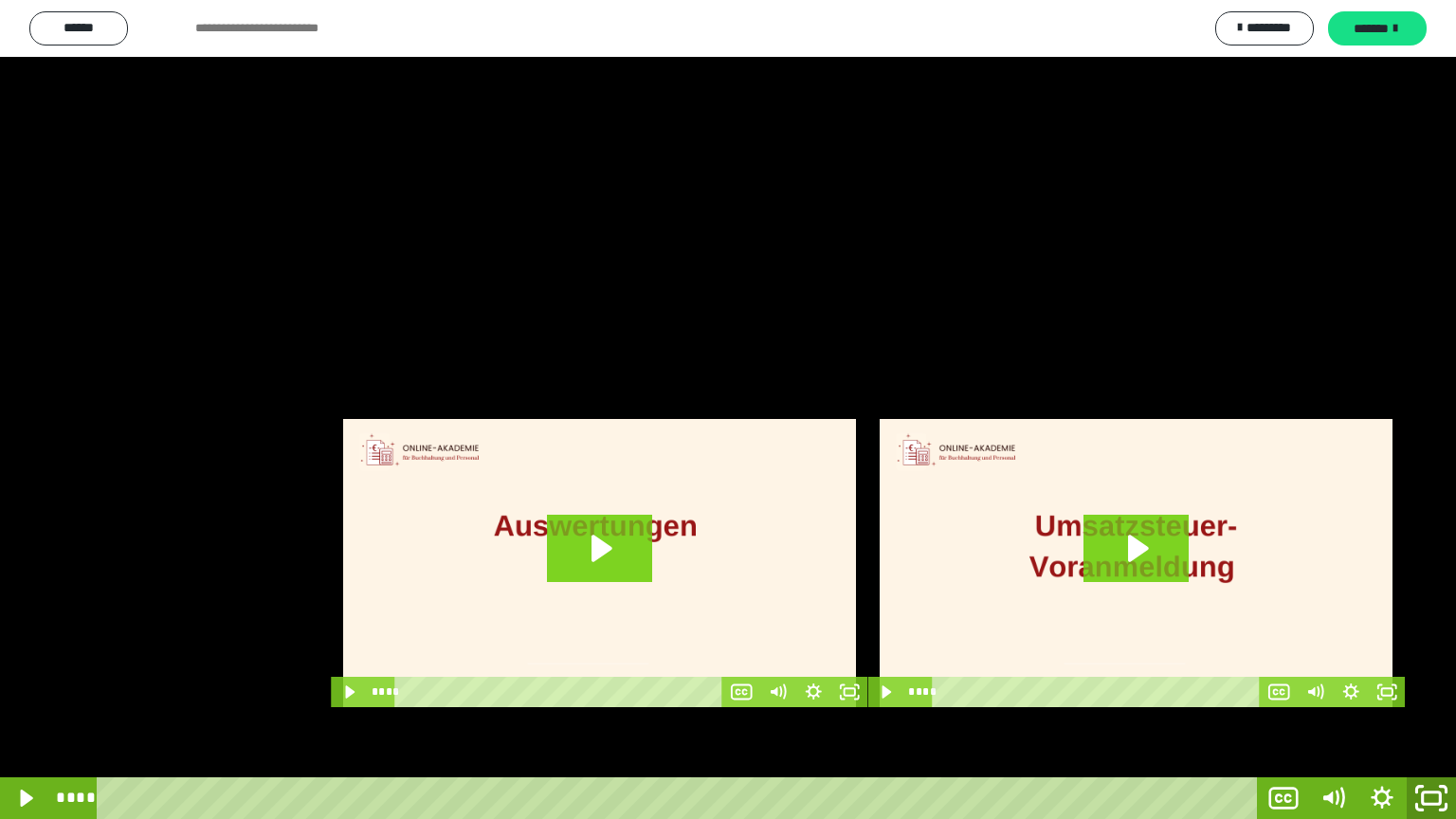 click 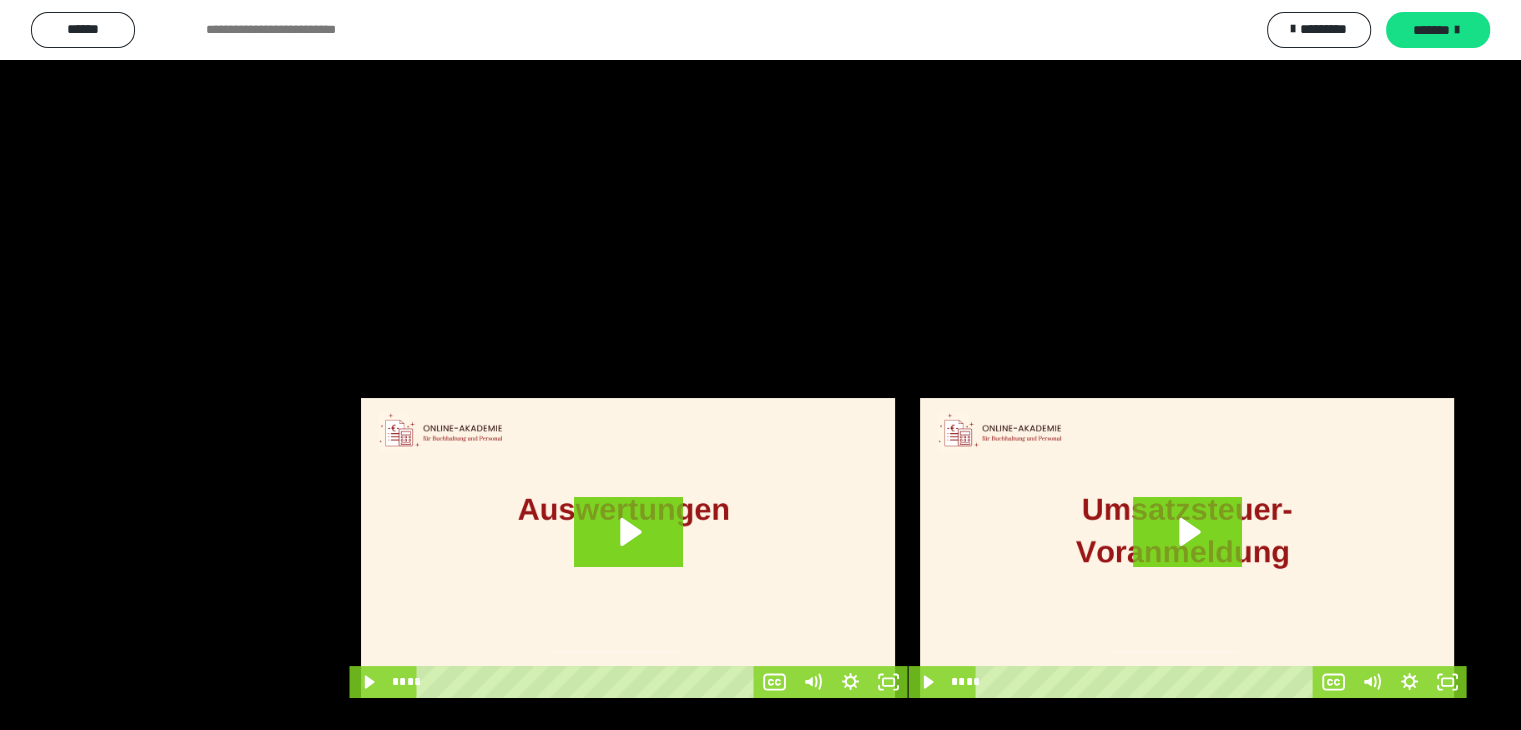 scroll, scrollTop: 62, scrollLeft: 0, axis: vertical 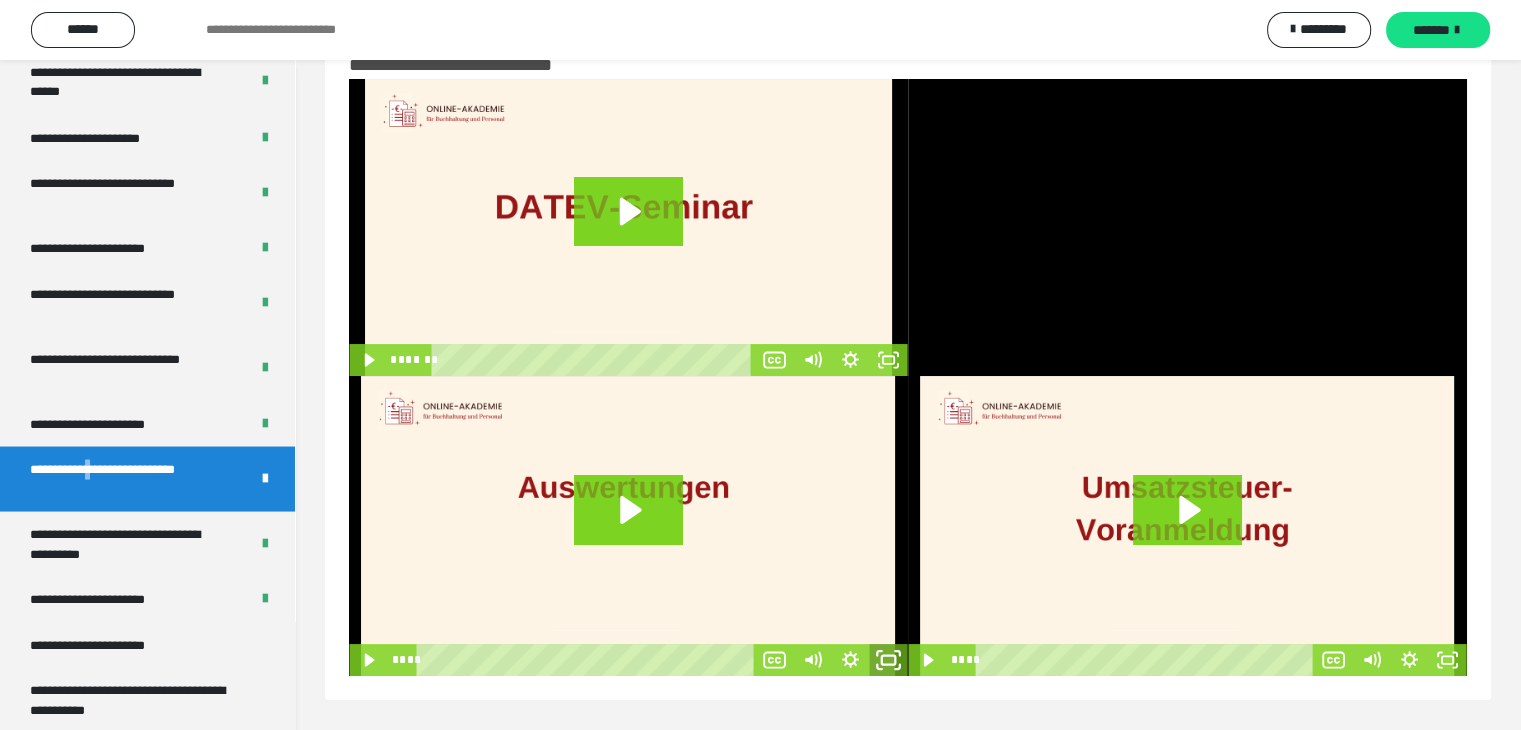click 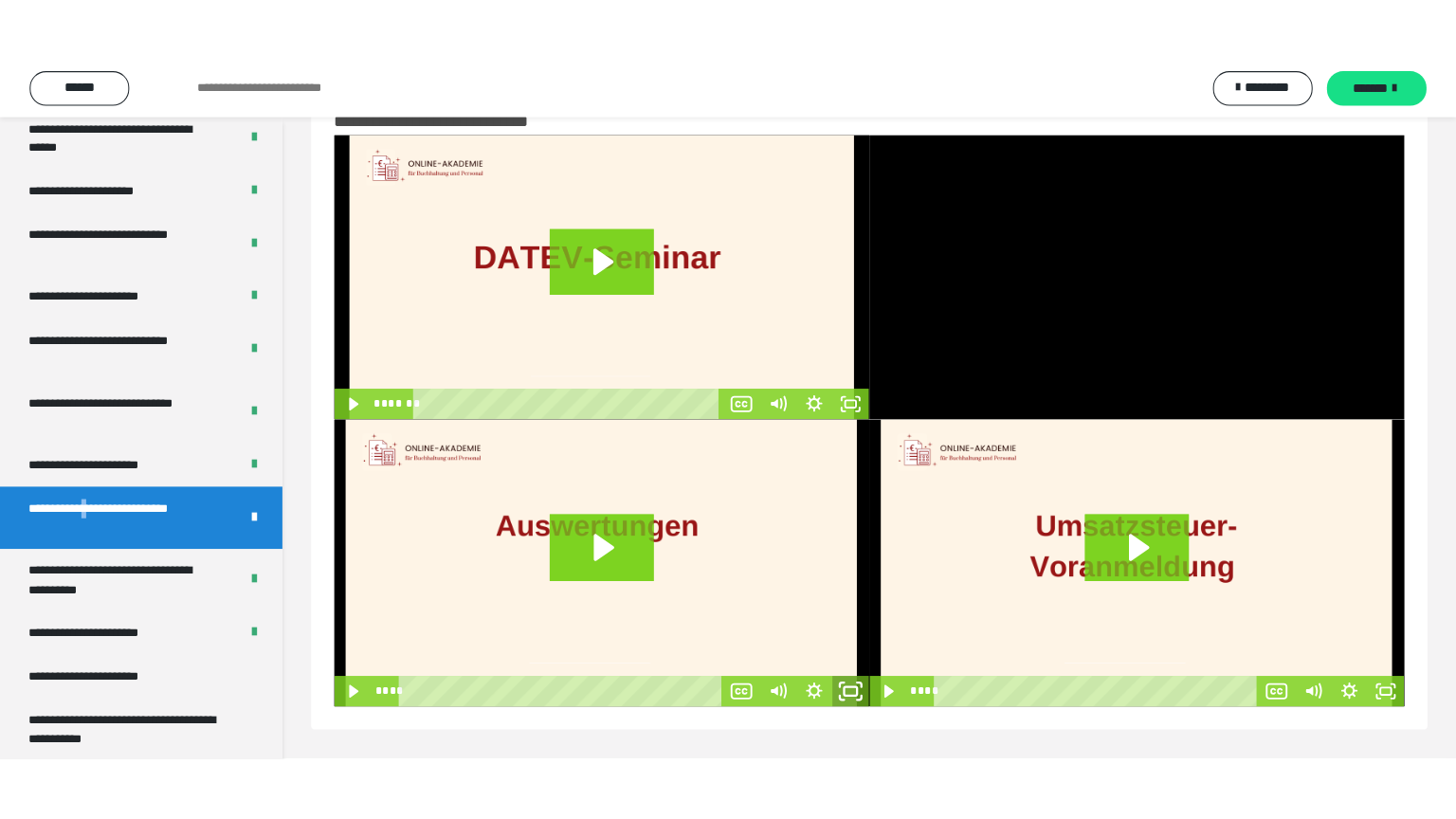 scroll, scrollTop: 57, scrollLeft: 0, axis: vertical 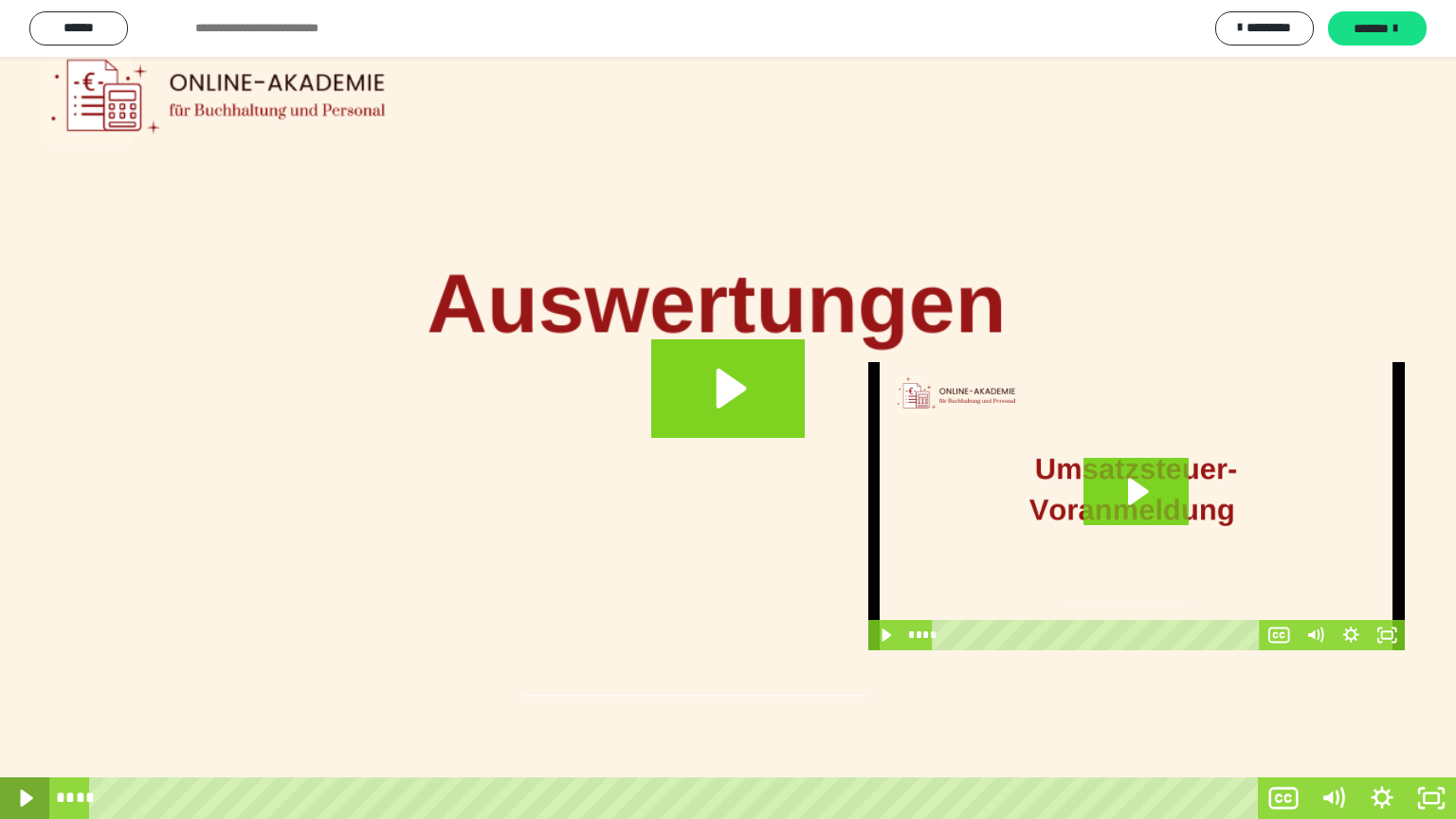 click 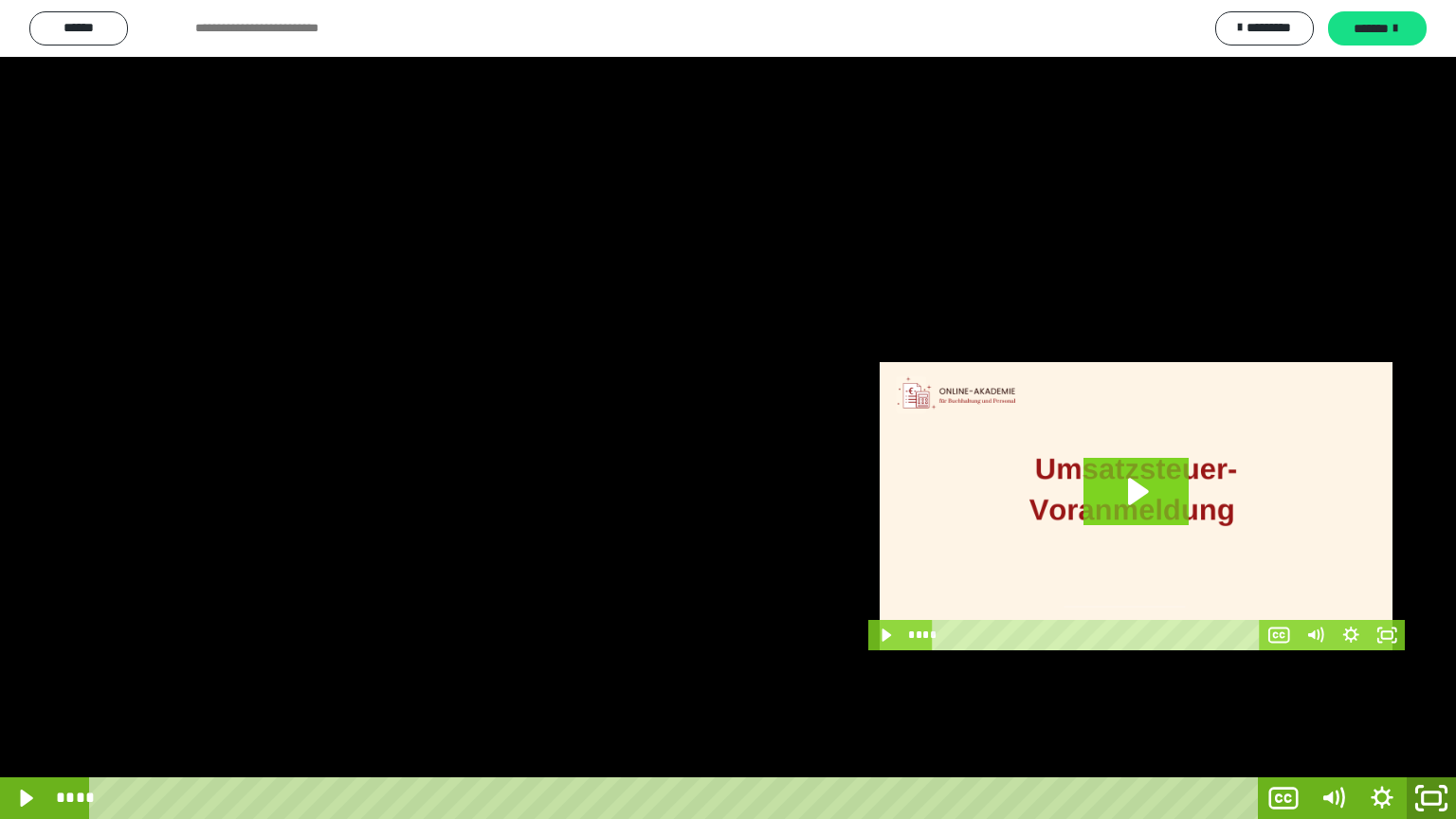 click 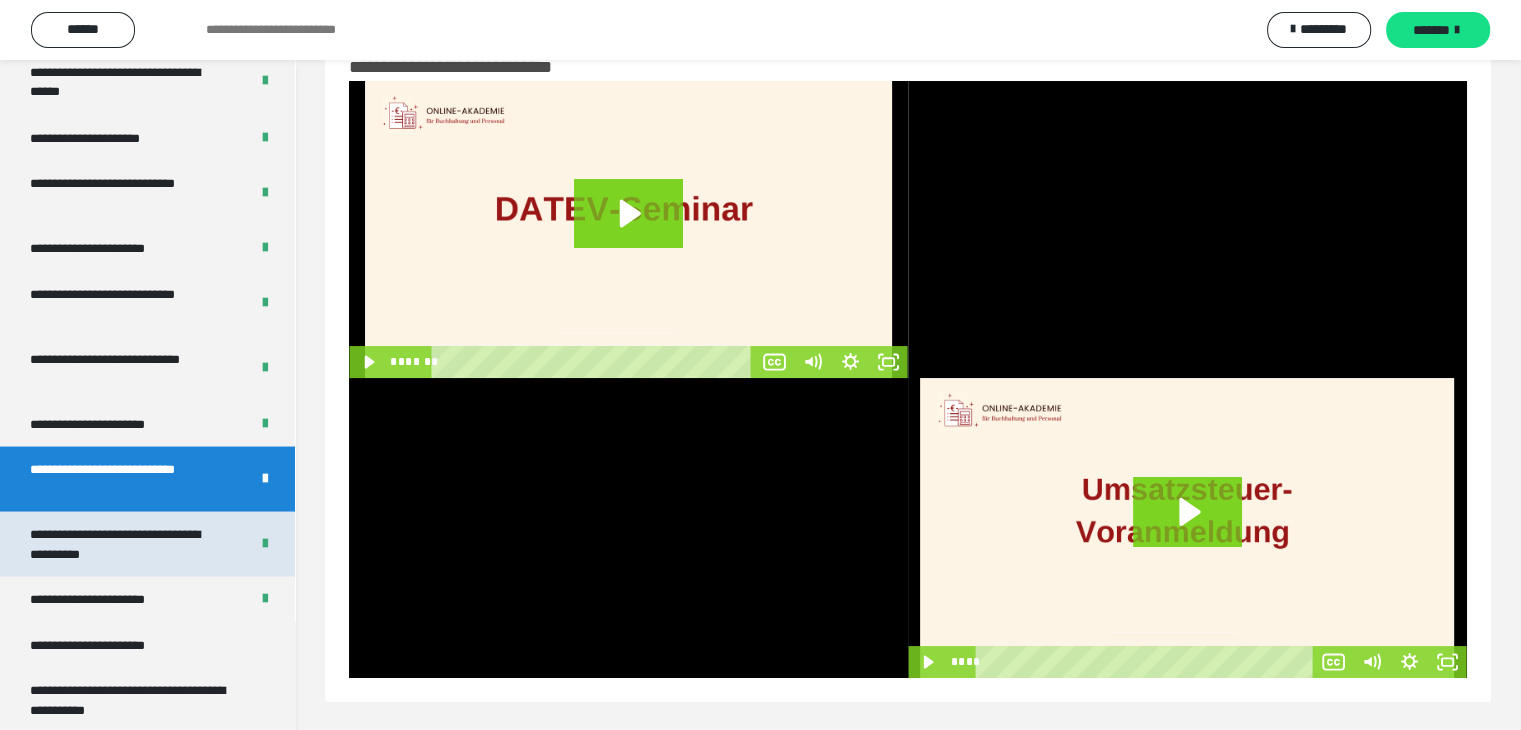 click on "**********" at bounding box center (124, 543) 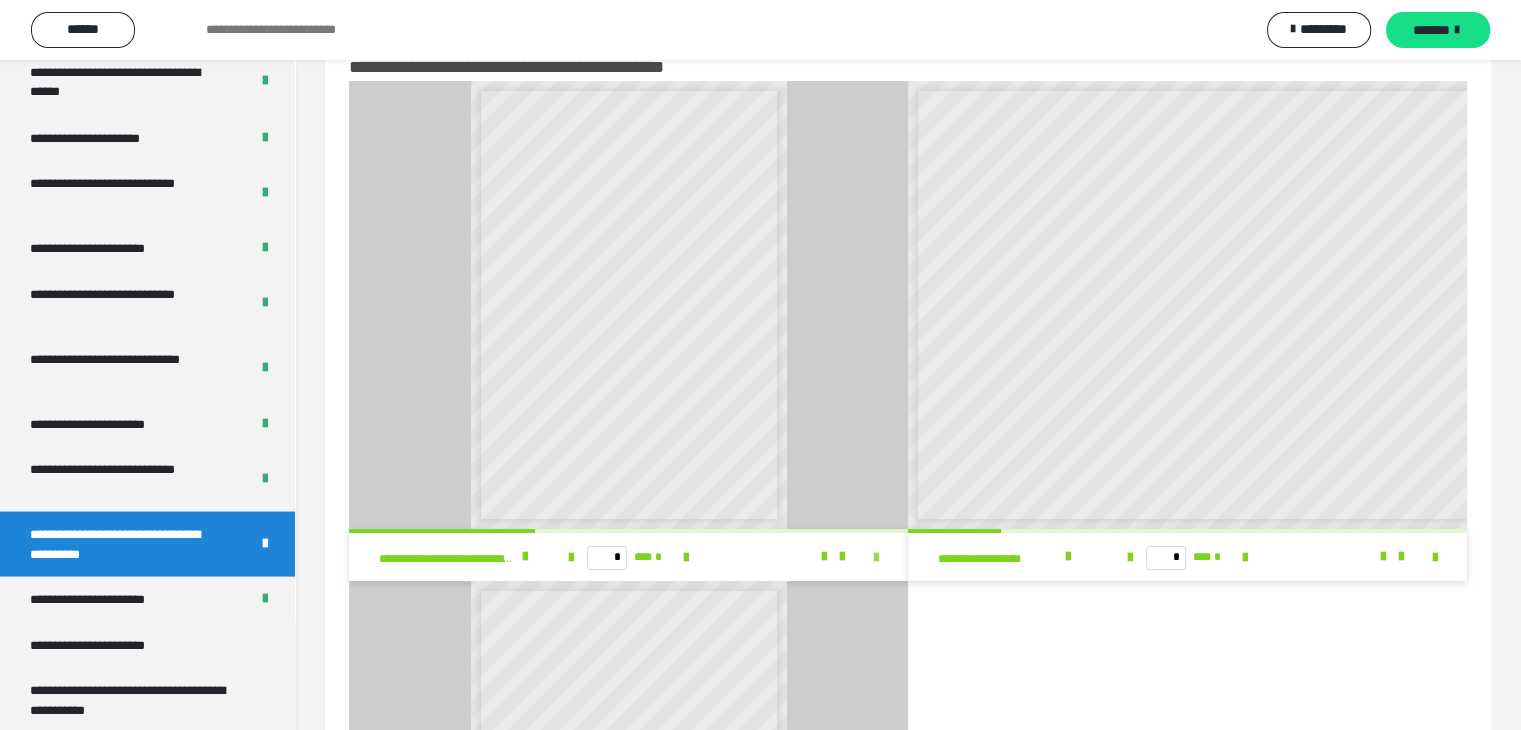 click at bounding box center (876, 558) 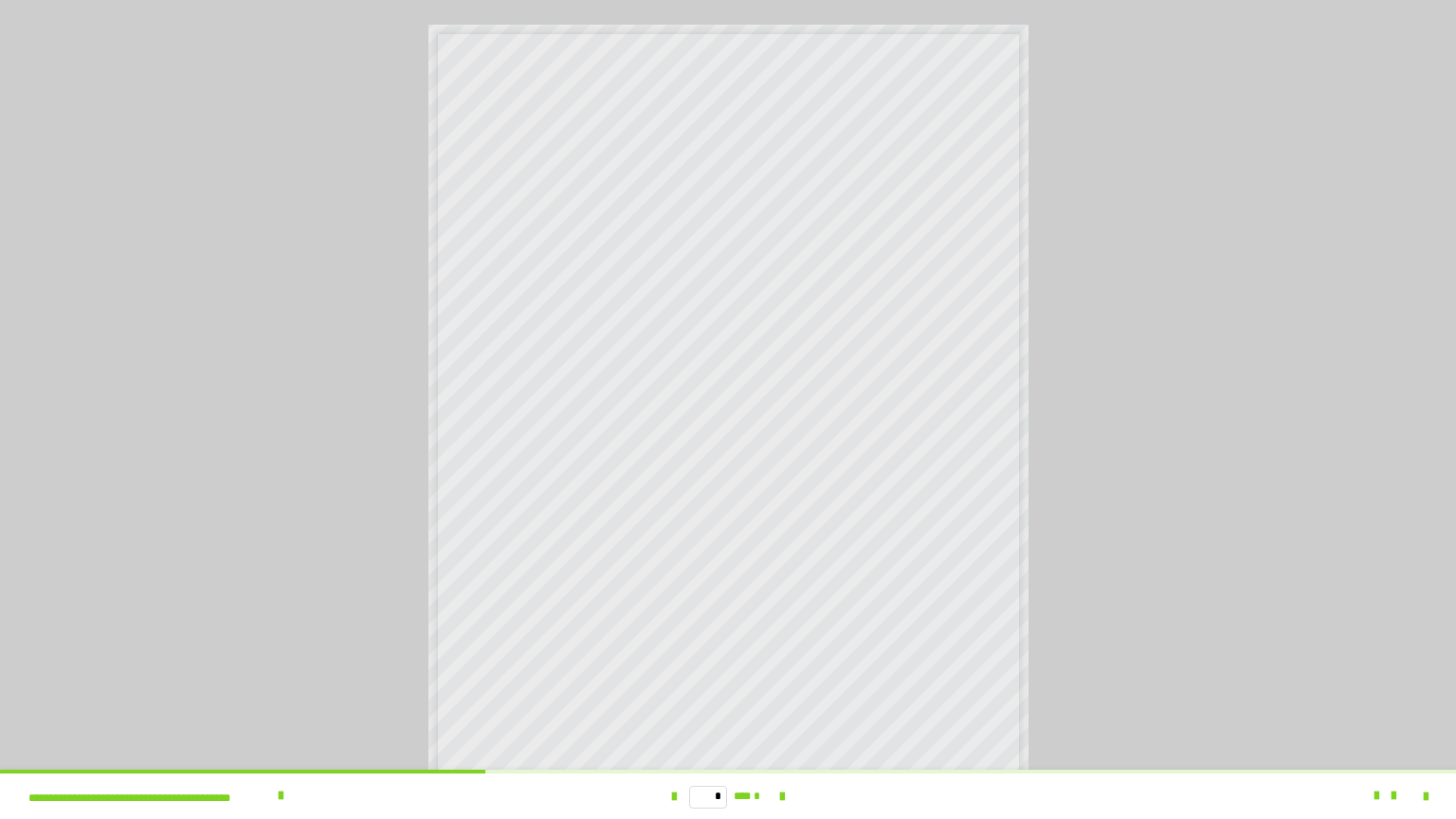 click at bounding box center [728, 410] 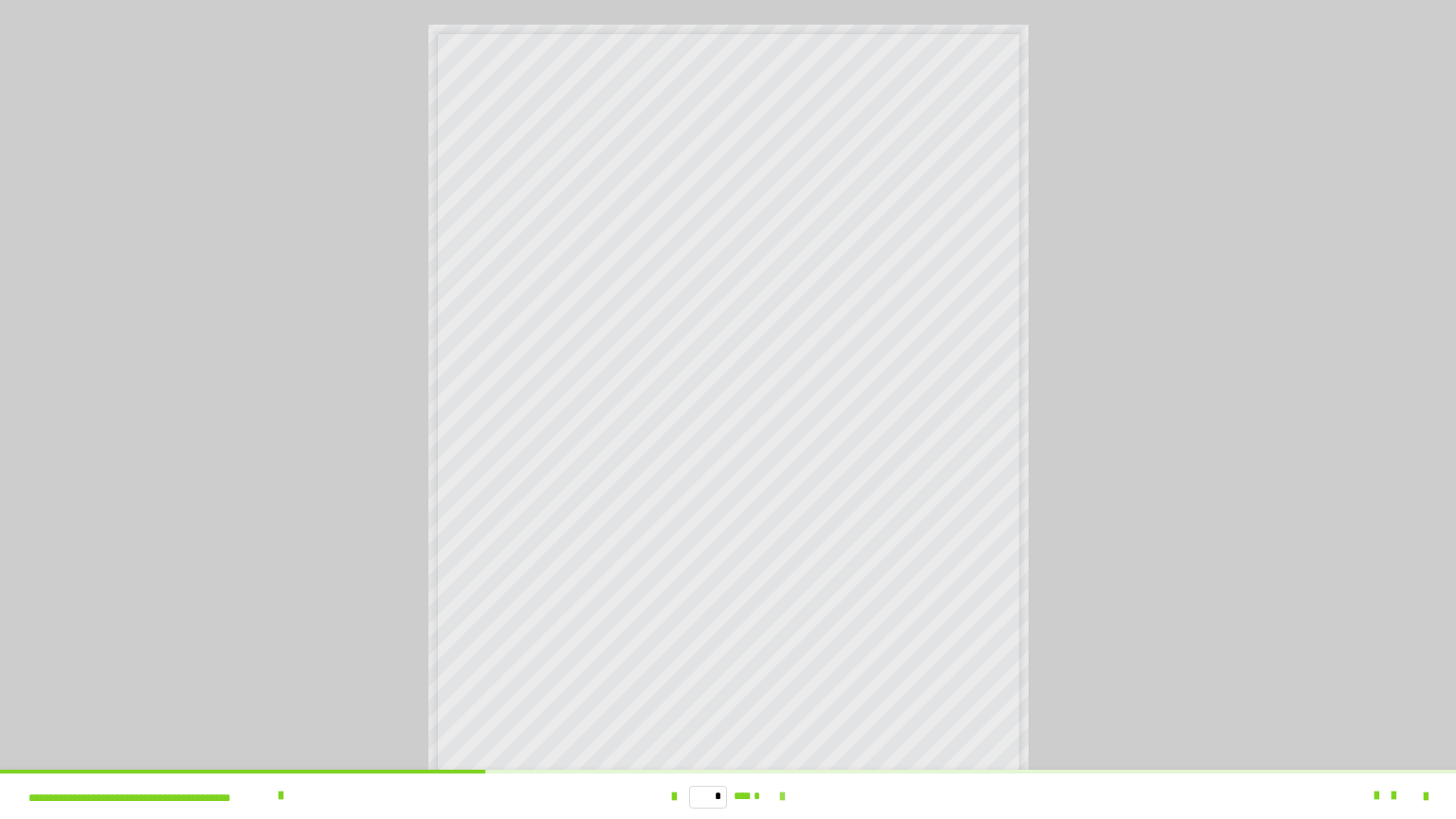 click at bounding box center [782, 797] 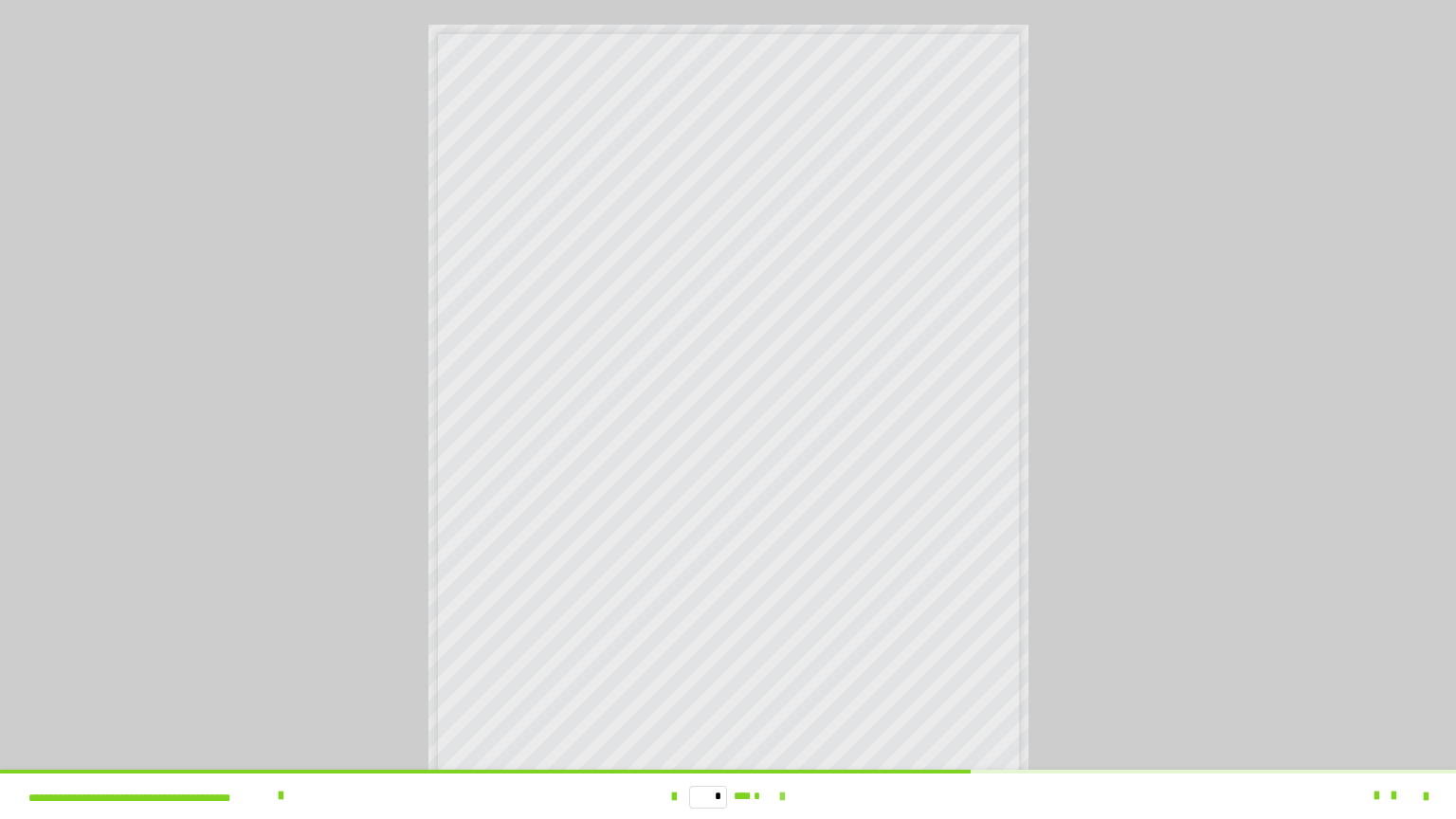 click at bounding box center (782, 797) 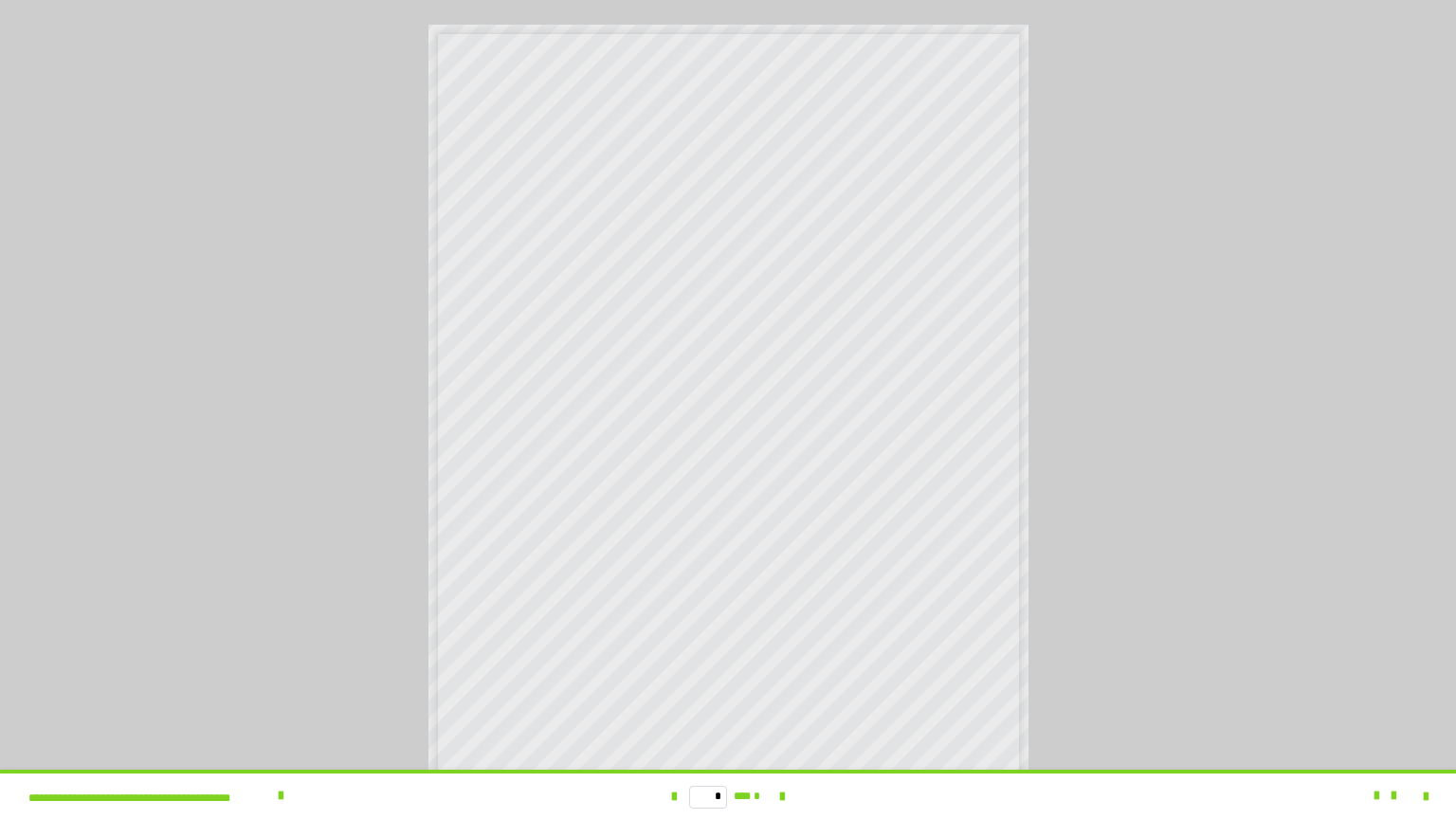 drag, startPoint x: 1342, startPoint y: 266, endPoint x: 1350, endPoint y: 254, distance: 14.422205 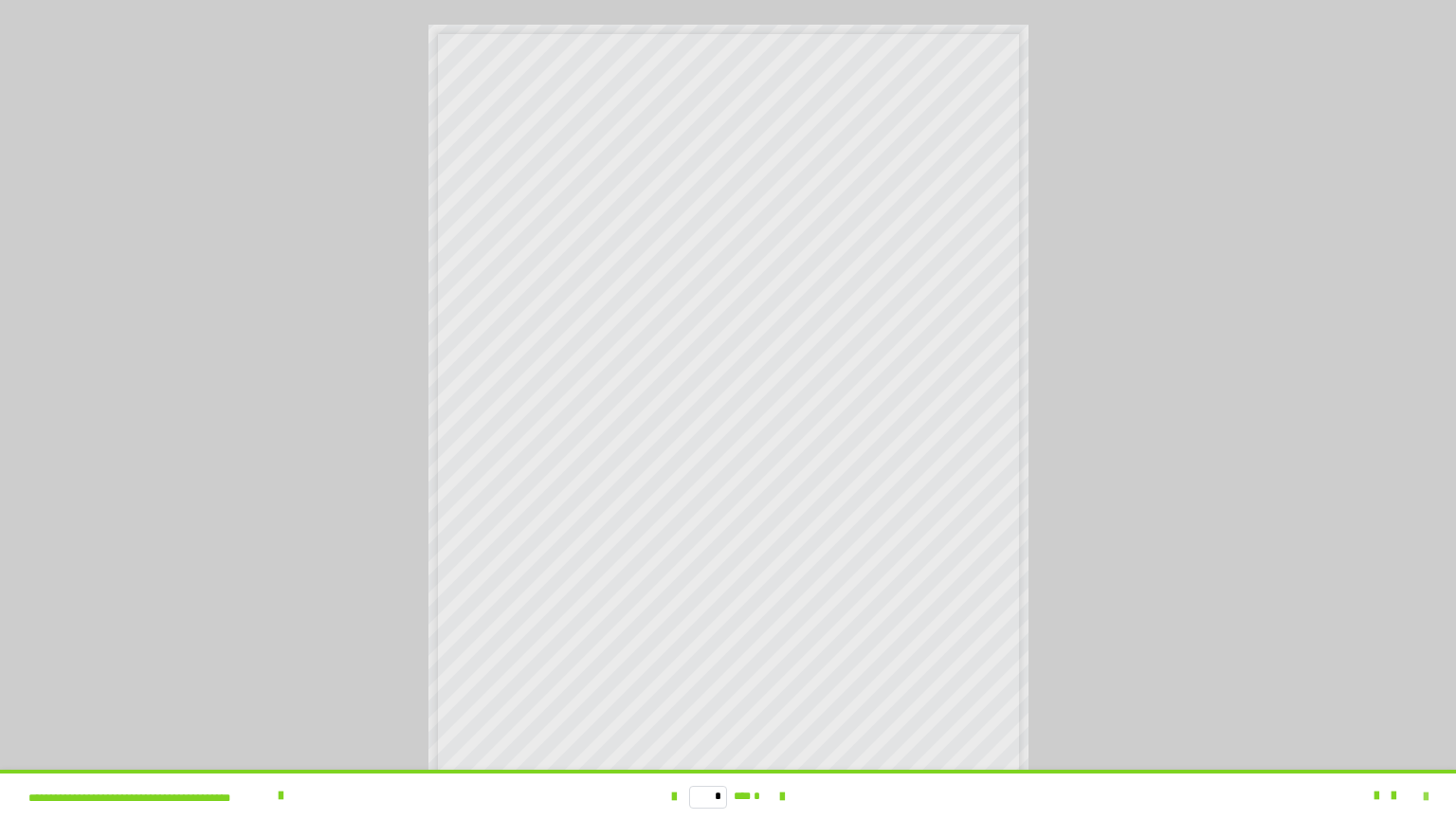 click at bounding box center (1426, 797) 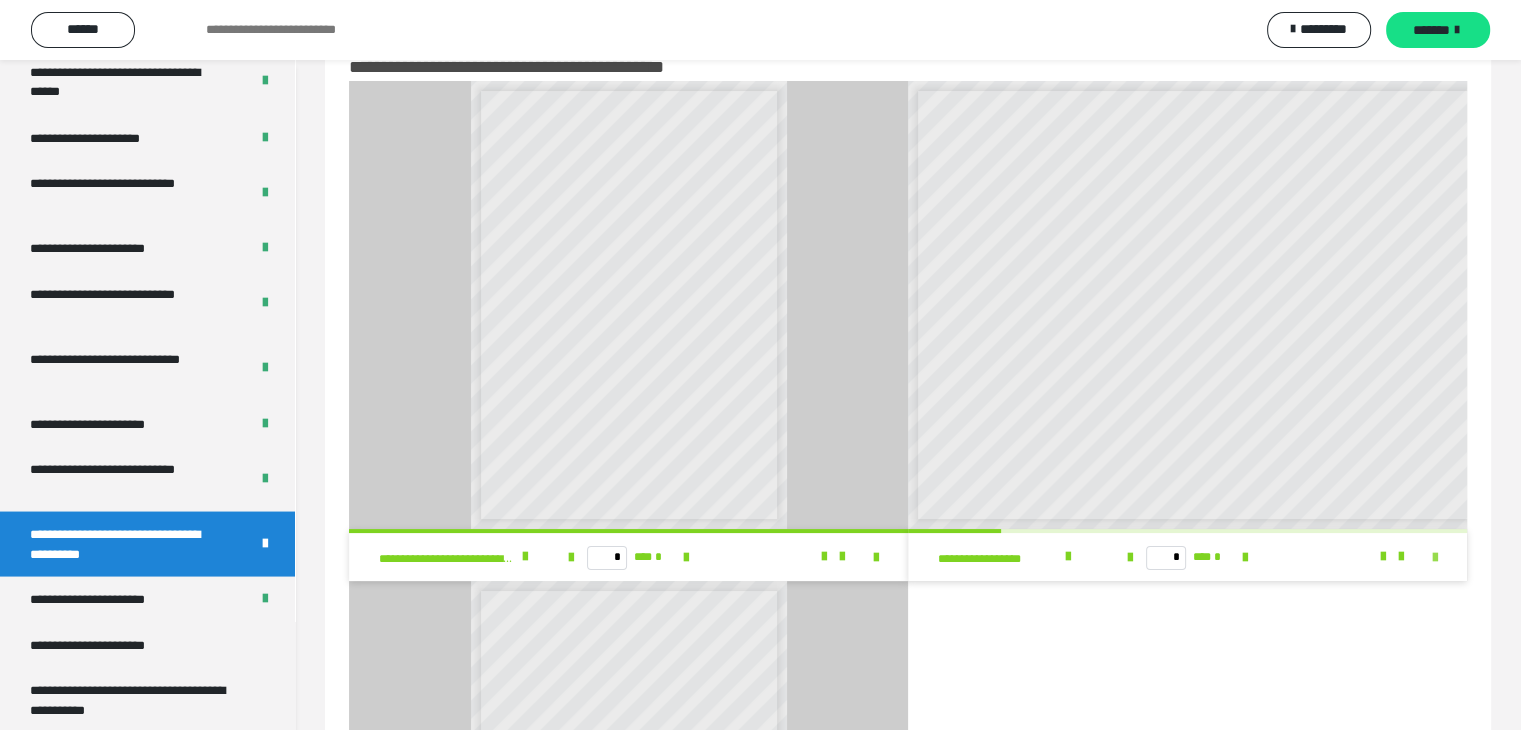 click at bounding box center [1435, 558] 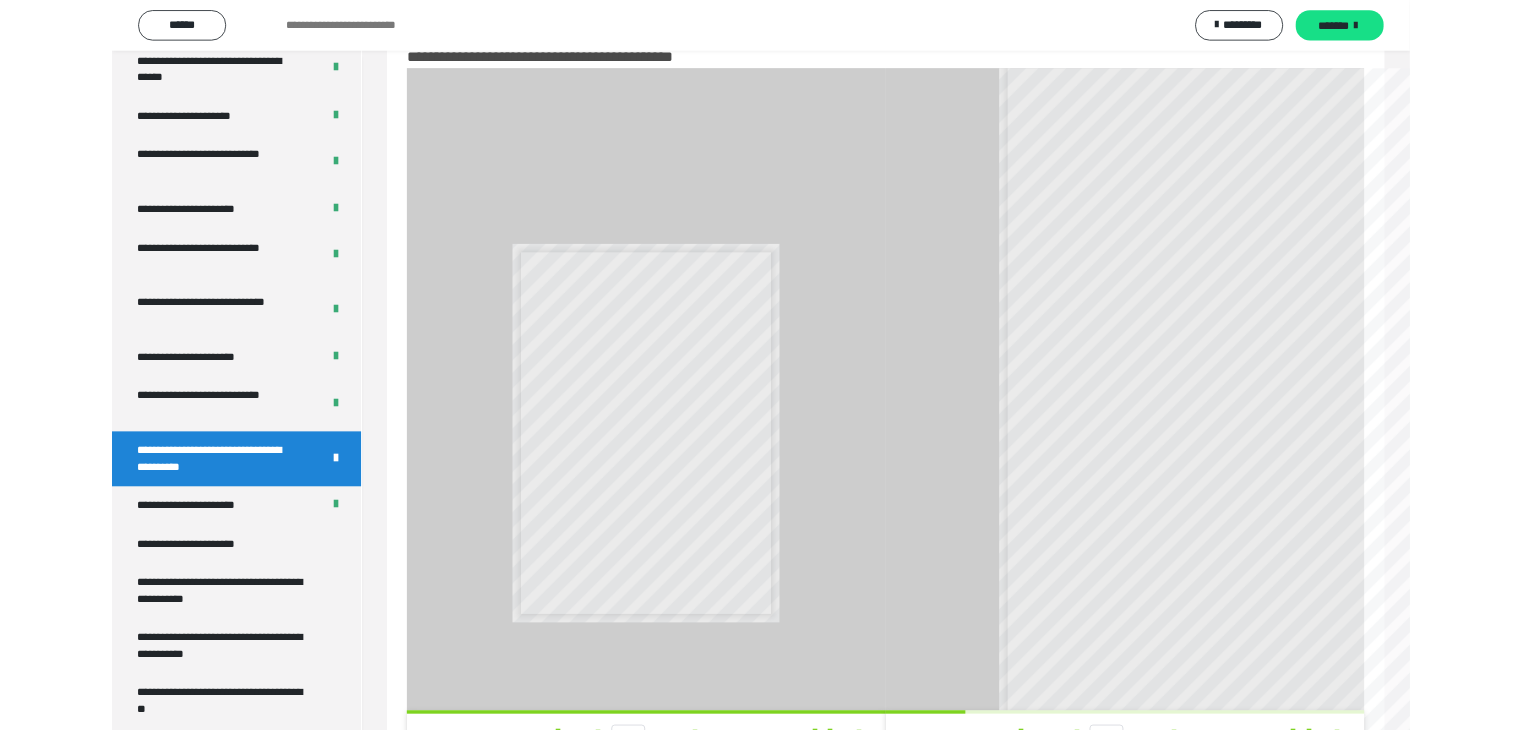 scroll, scrollTop: 58, scrollLeft: 0, axis: vertical 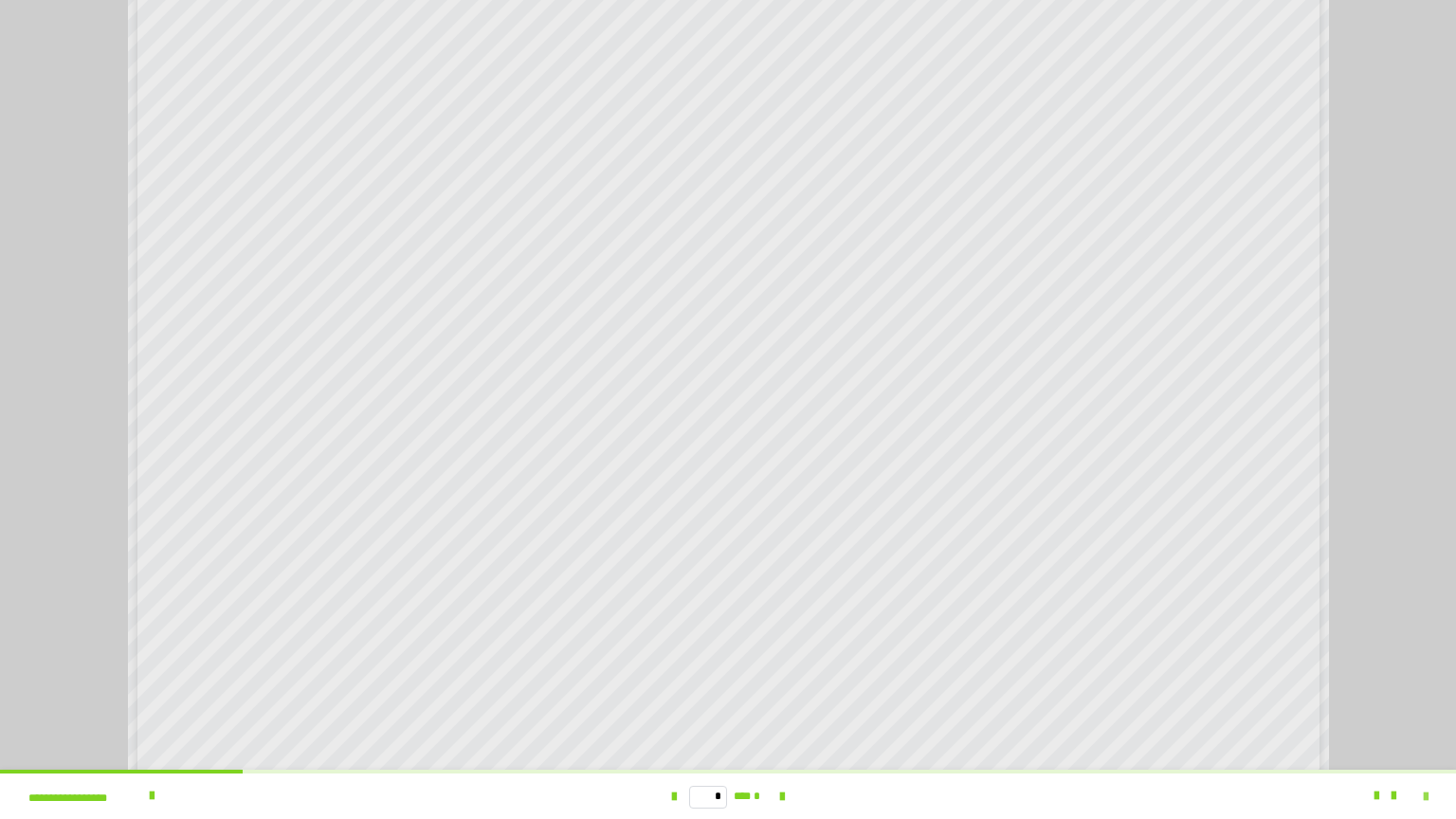 click at bounding box center [1426, 797] 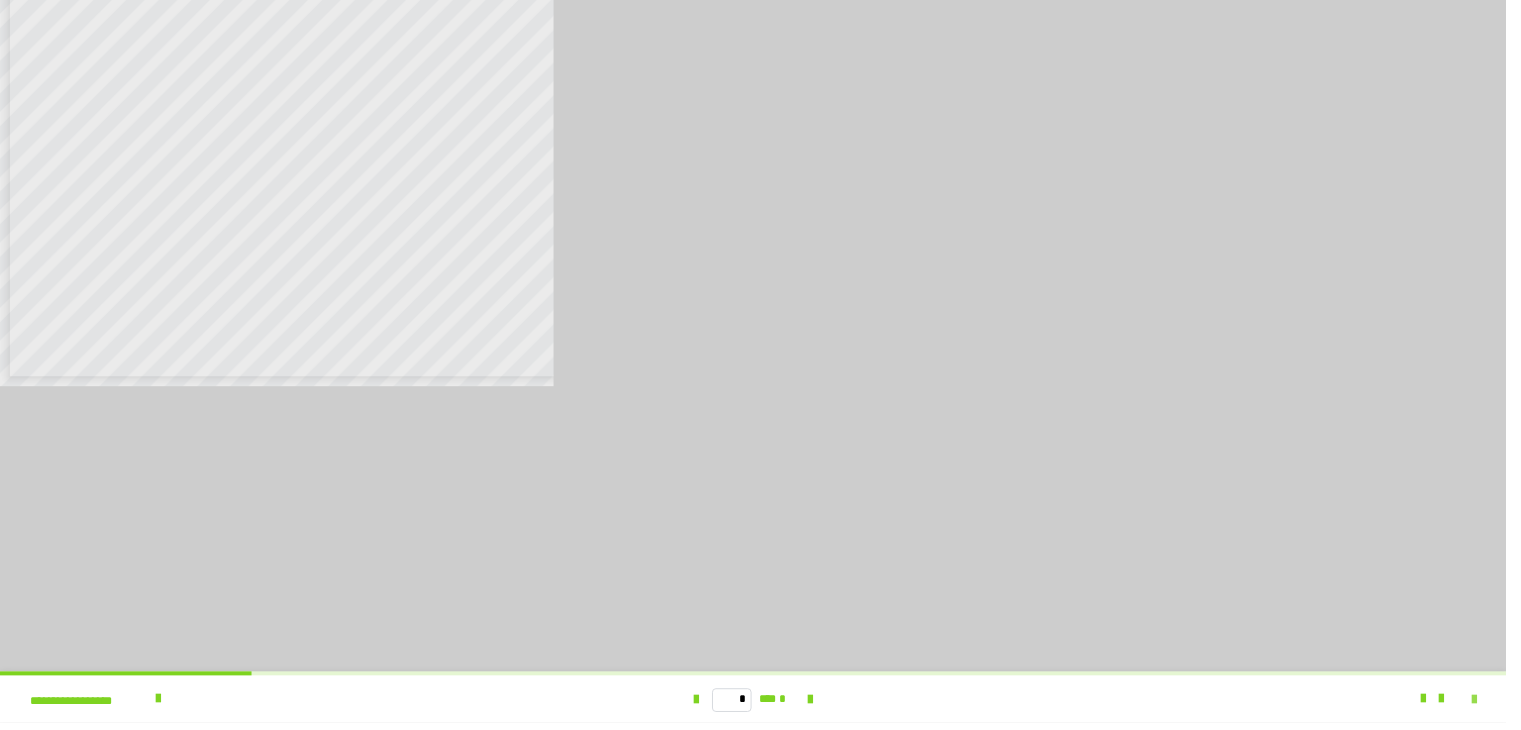 scroll, scrollTop: 0, scrollLeft: 0, axis: both 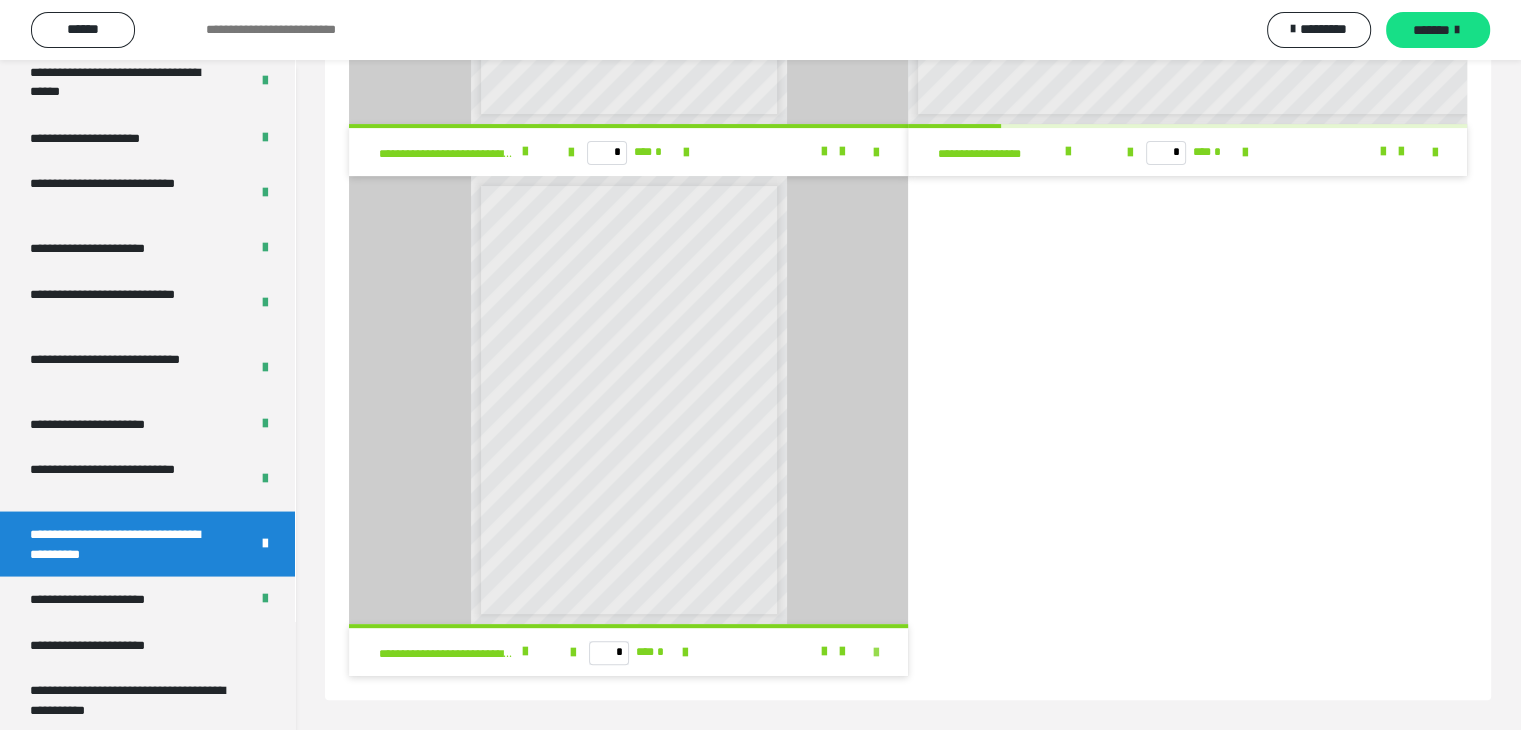 click at bounding box center (876, 653) 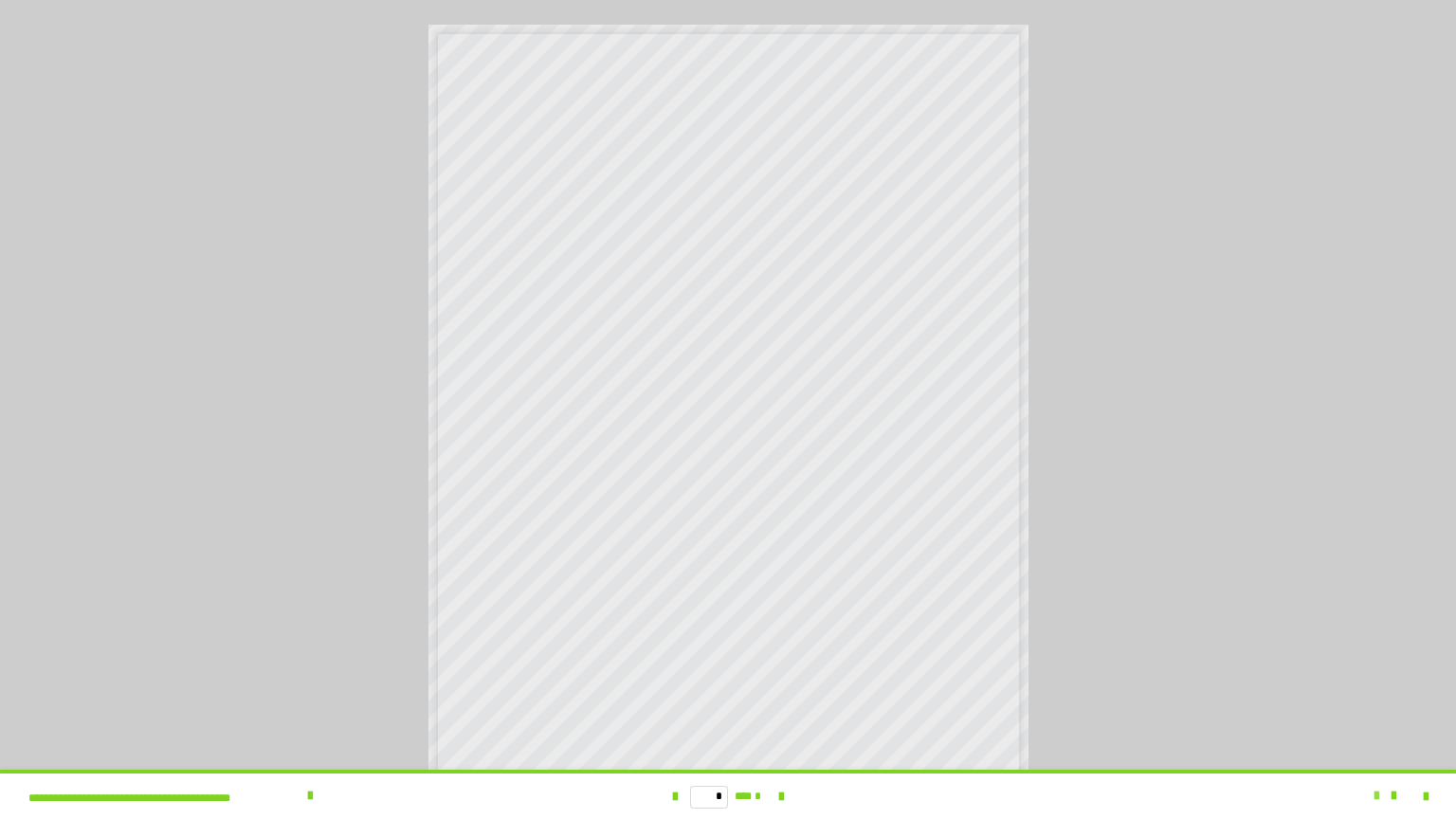 click at bounding box center [1376, 796] 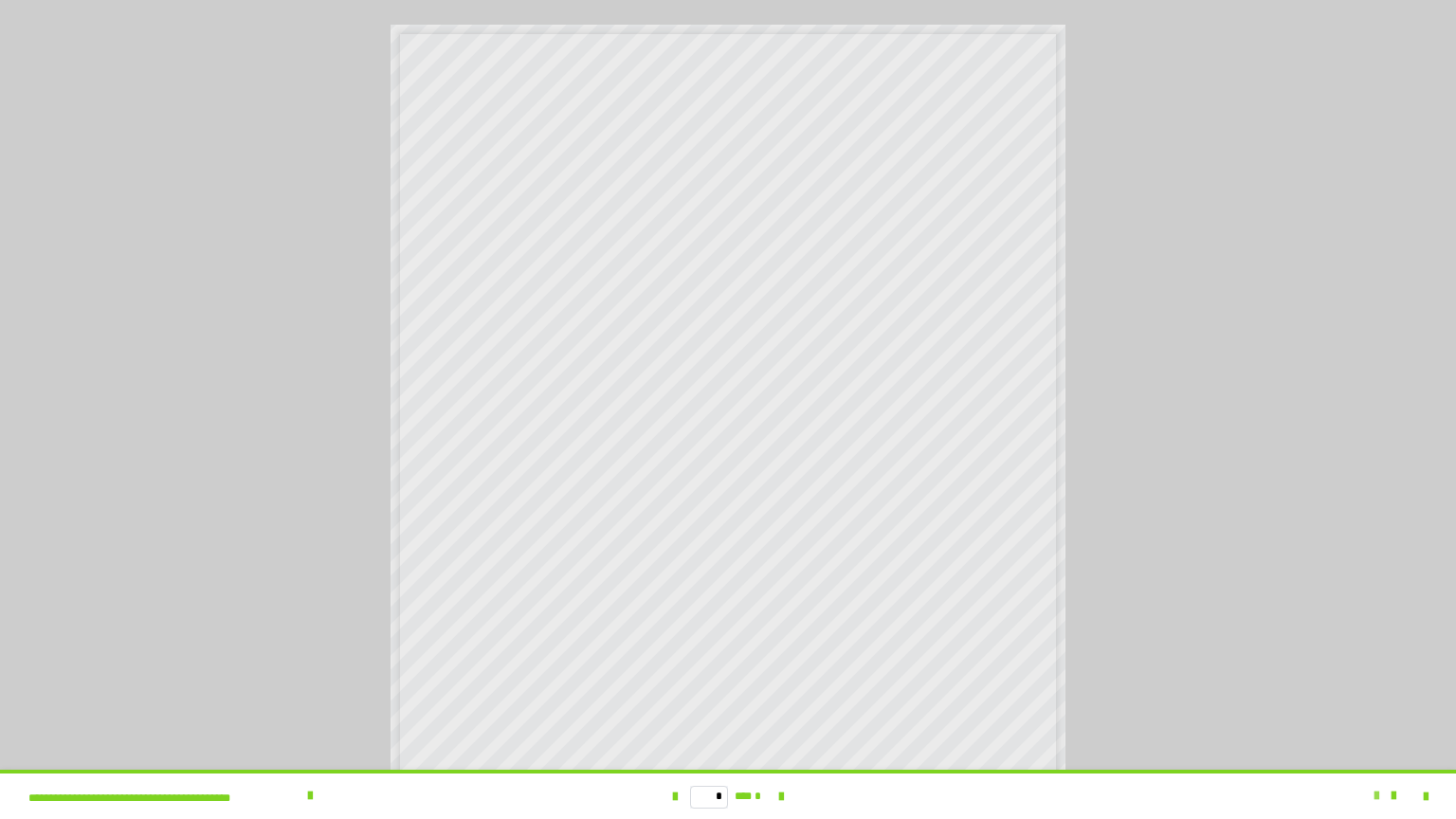 click at bounding box center [1376, 796] 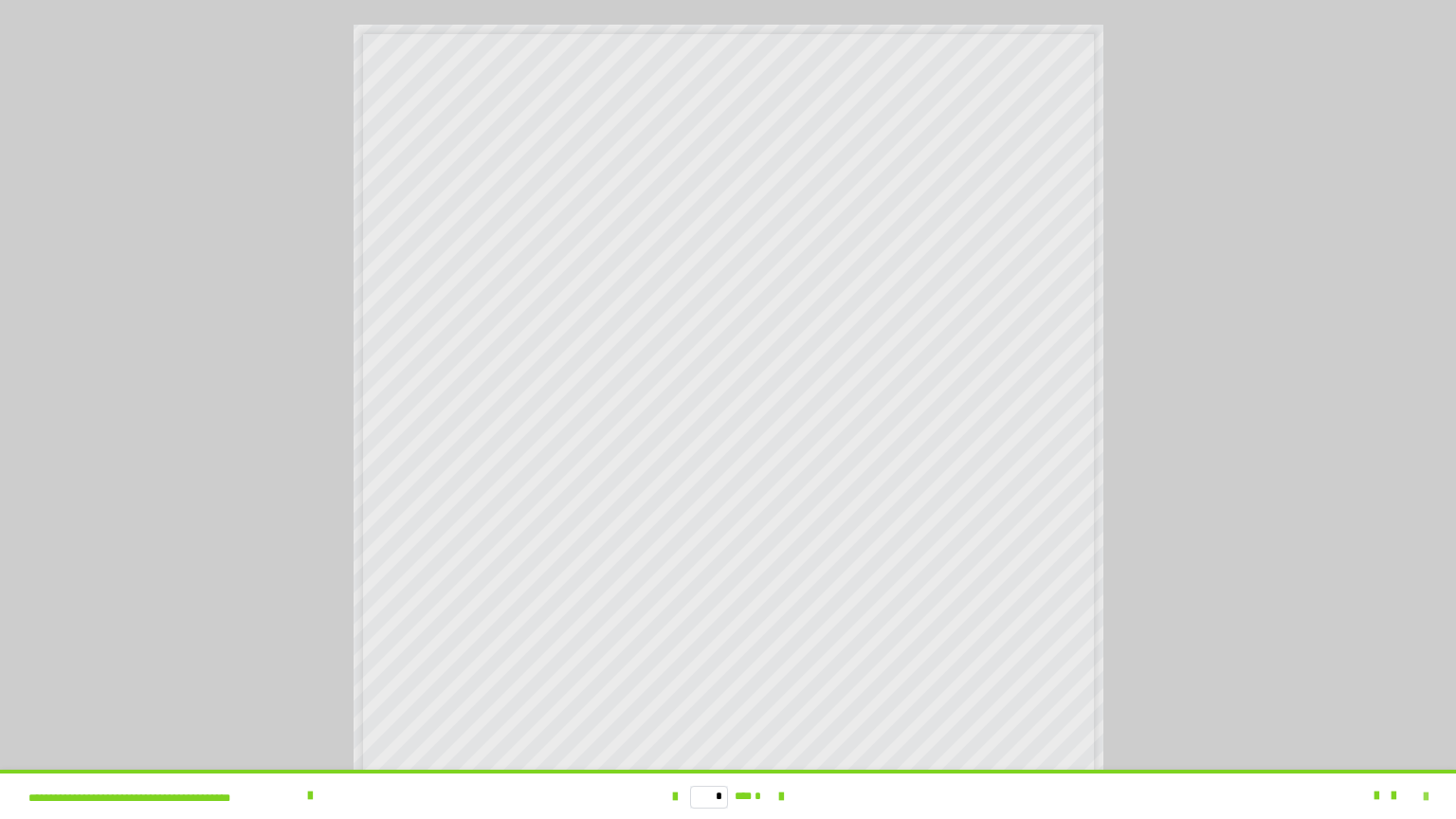 click at bounding box center (1426, 797) 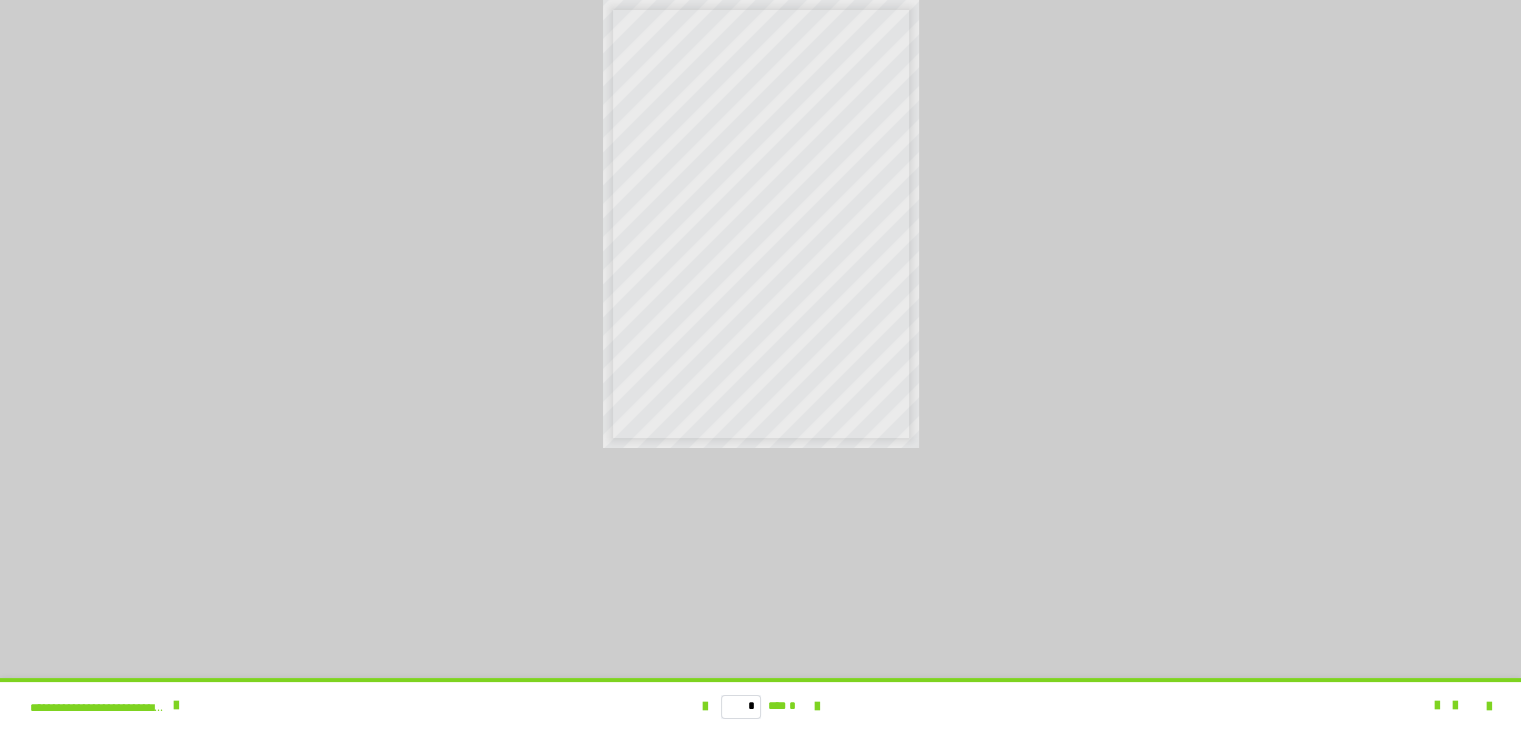 scroll, scrollTop: 0, scrollLeft: 0, axis: both 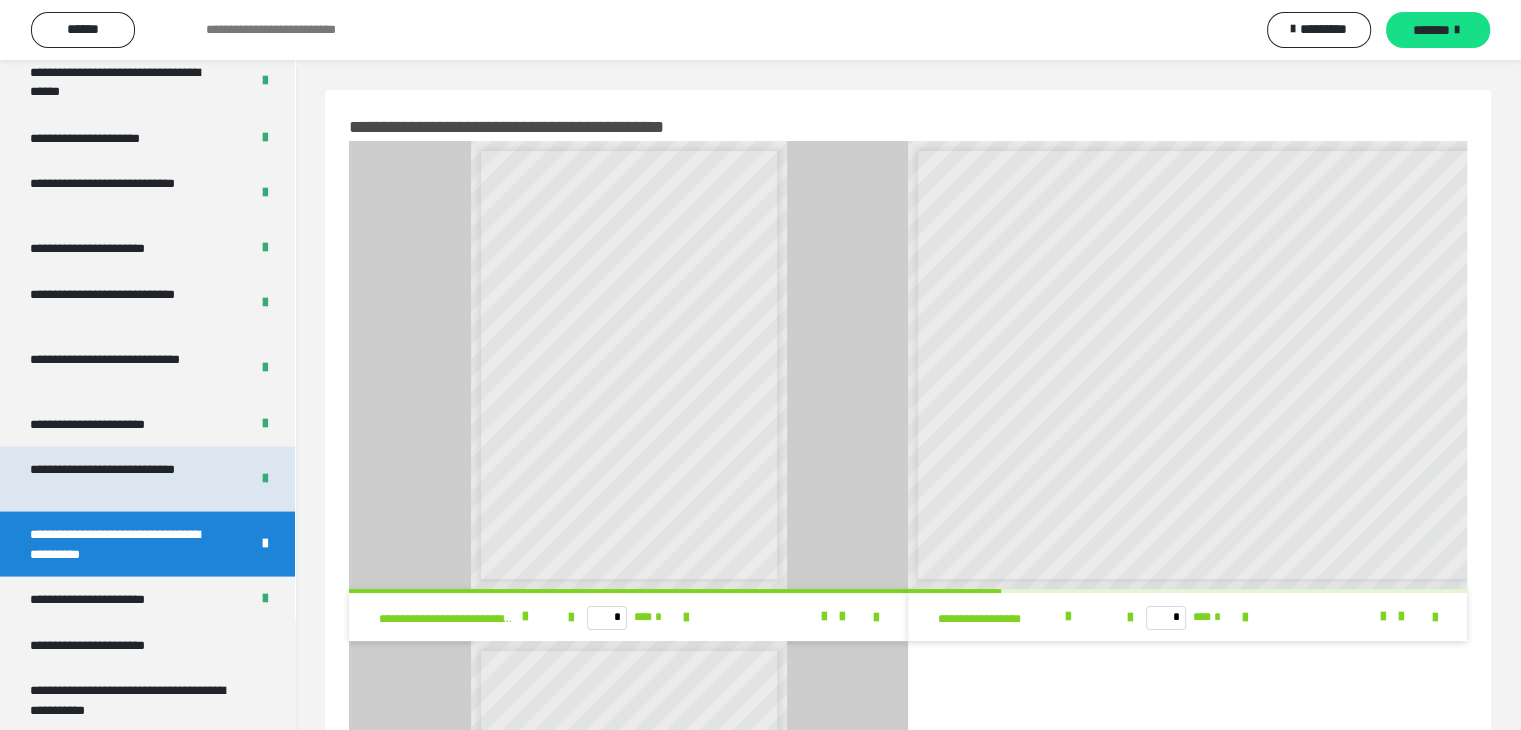 click on "**********" at bounding box center (124, 478) 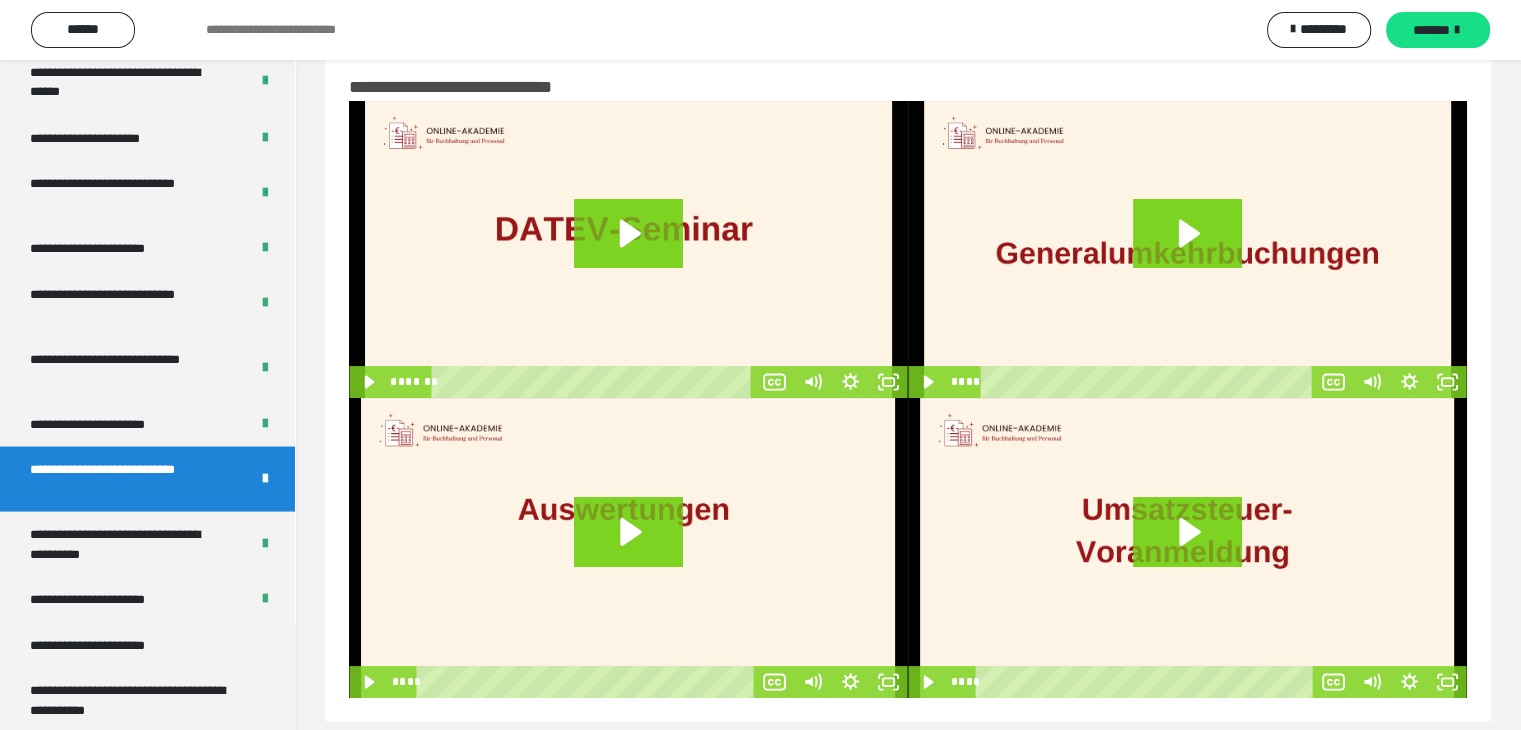 scroll, scrollTop: 62, scrollLeft: 0, axis: vertical 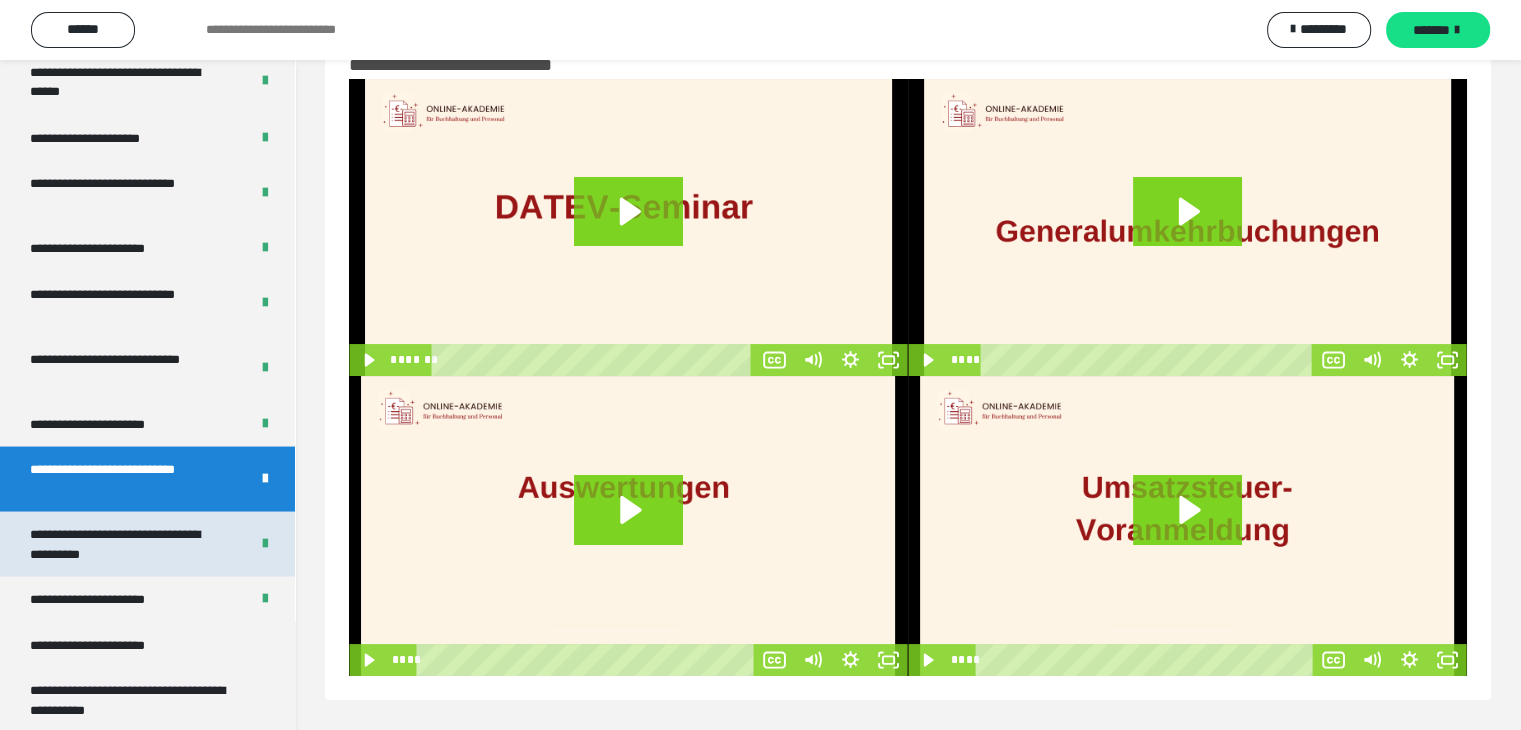 click on "**********" at bounding box center (124, 543) 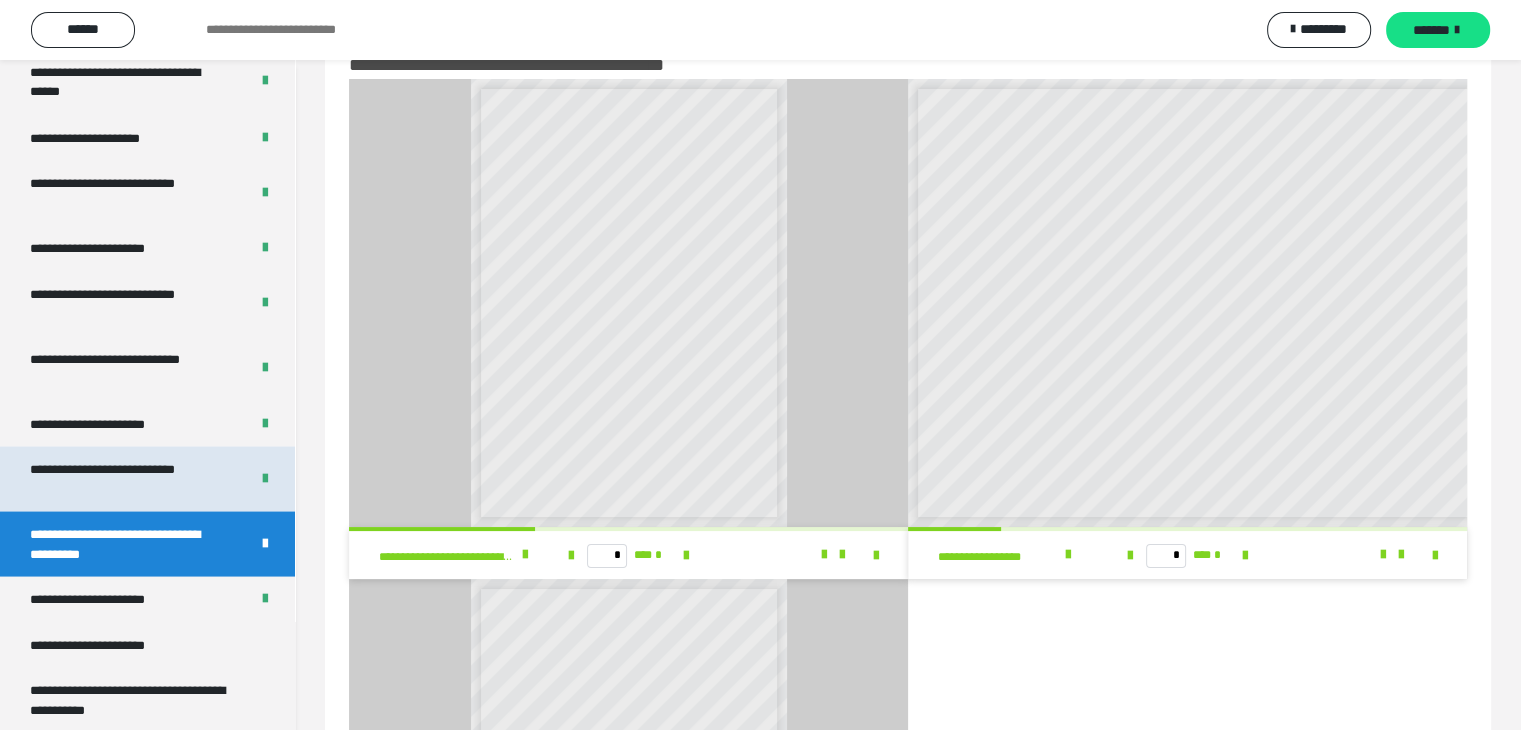 scroll, scrollTop: 3957, scrollLeft: 0, axis: vertical 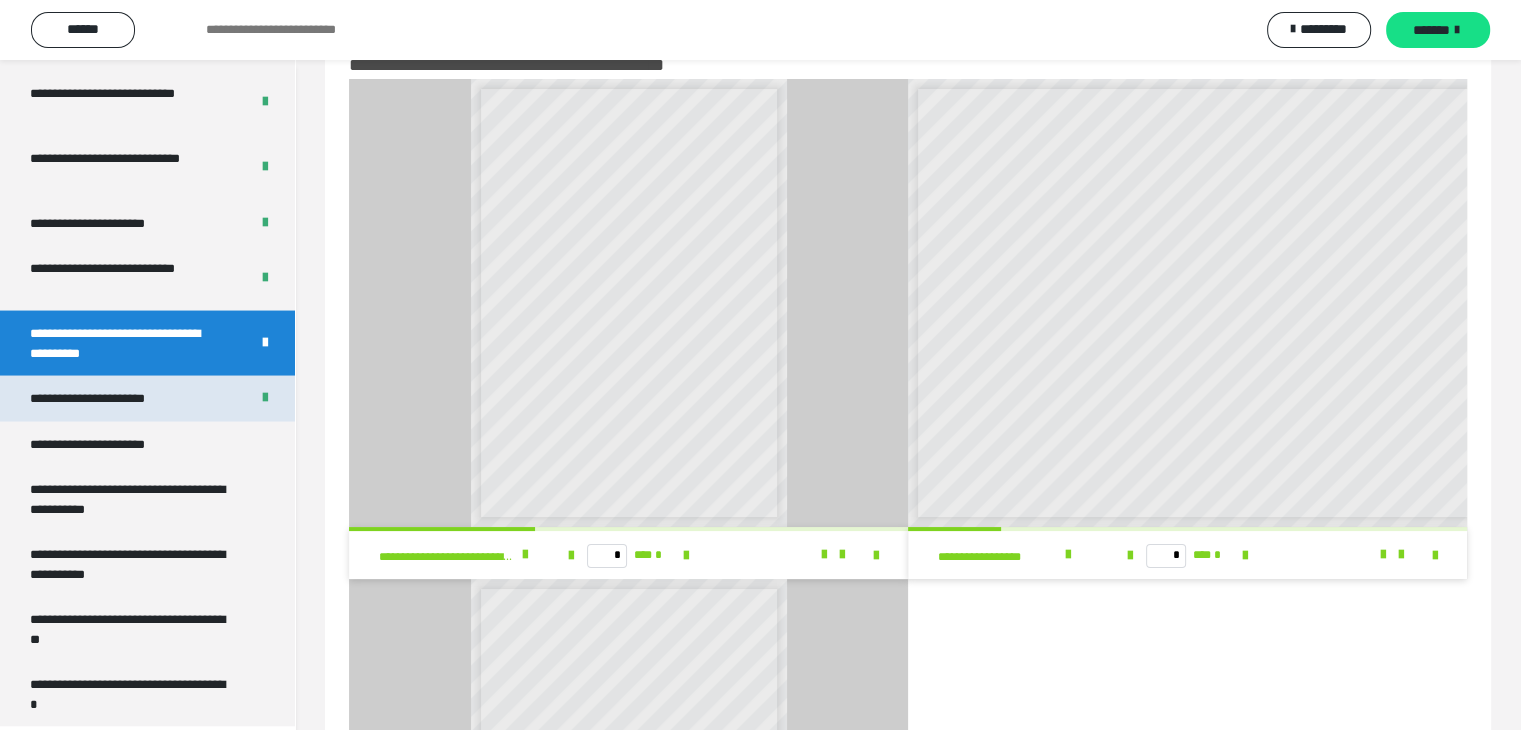 click on "**********" at bounding box center [110, 399] 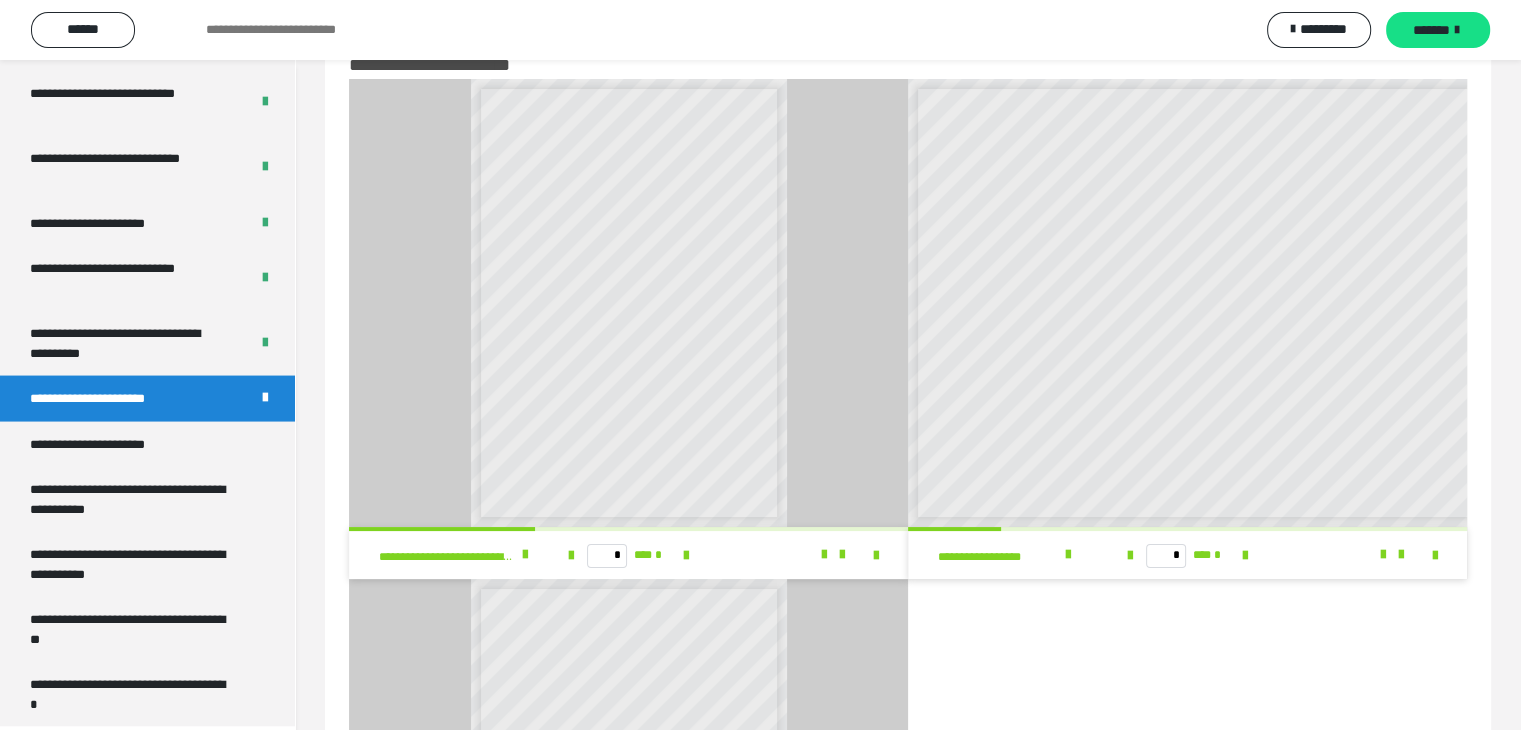 scroll, scrollTop: 60, scrollLeft: 0, axis: vertical 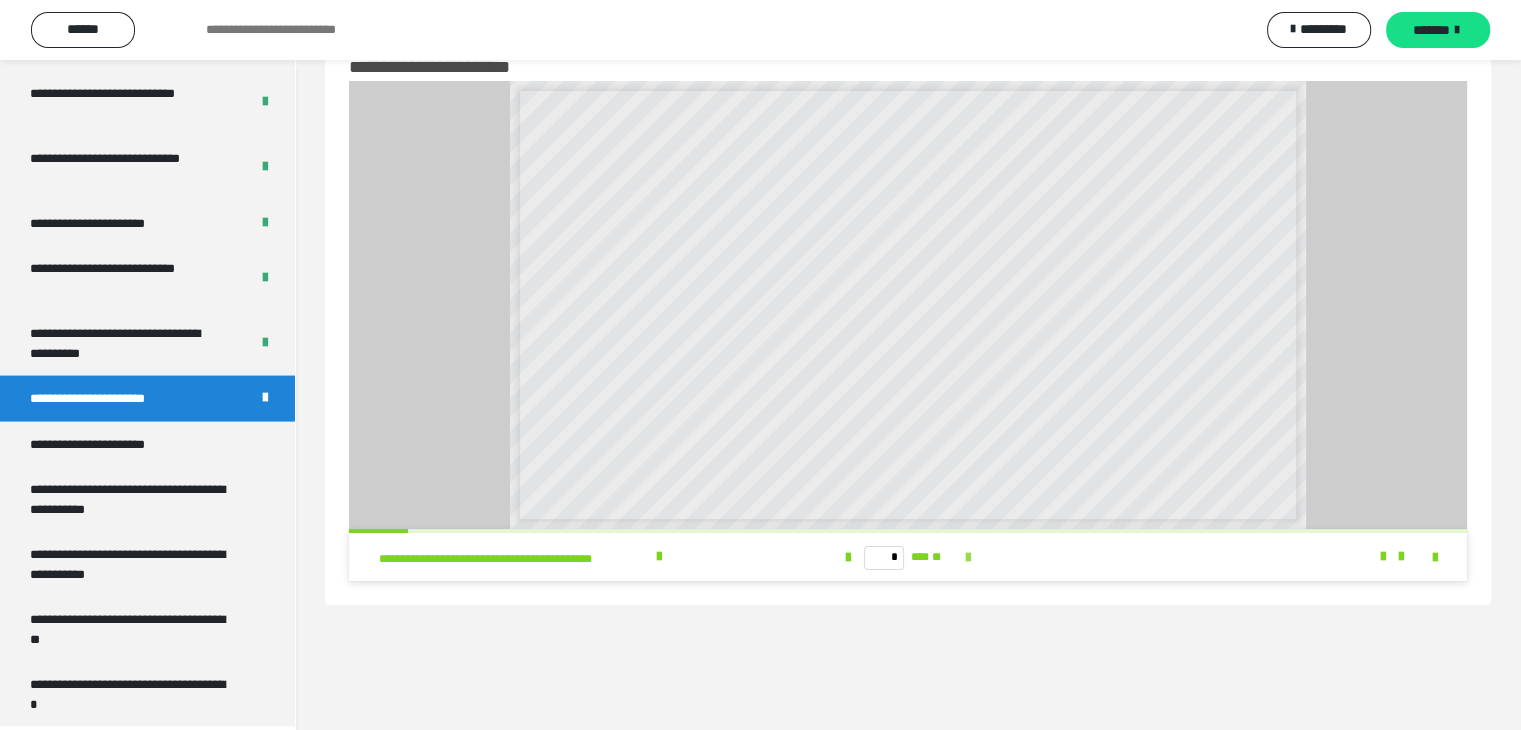 click at bounding box center [968, 558] 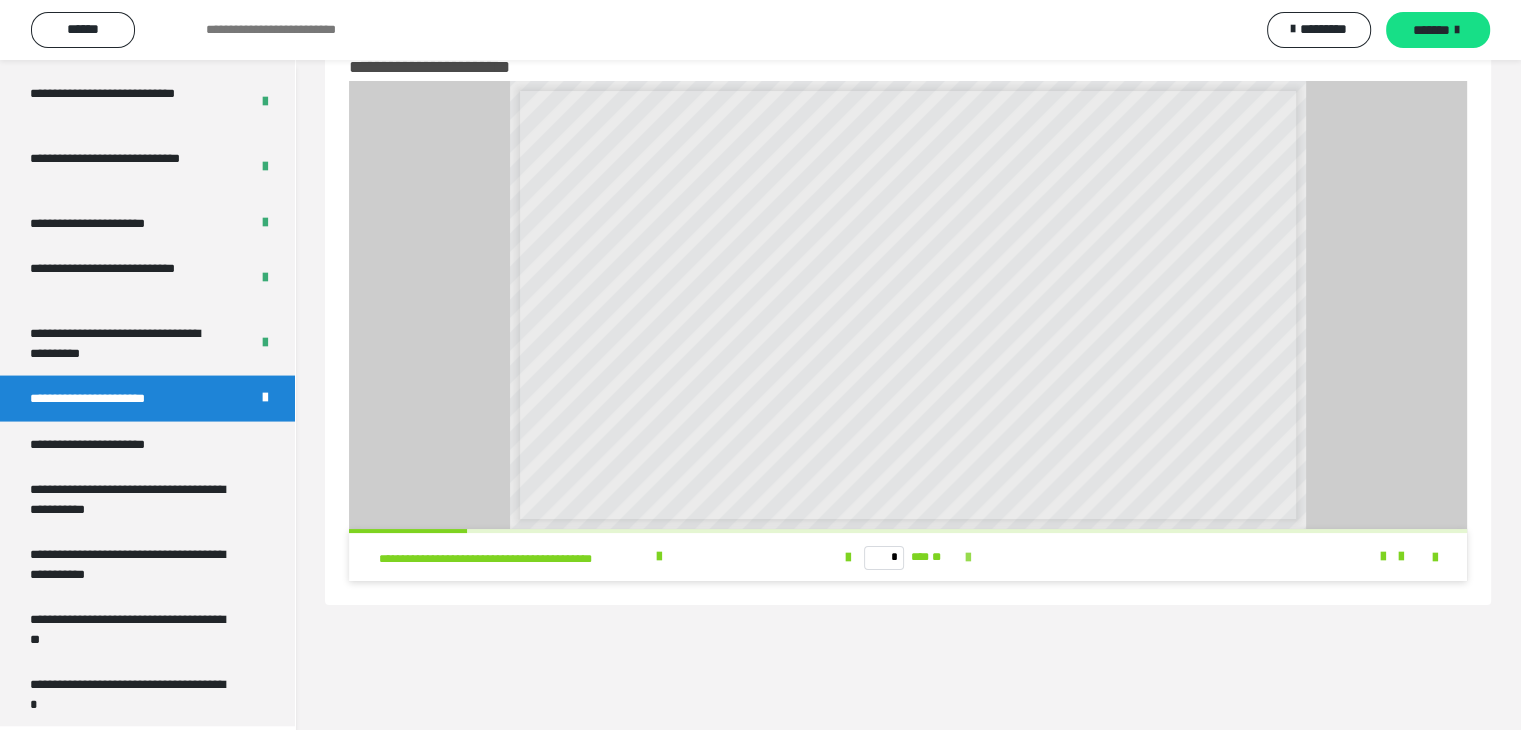 click at bounding box center (968, 558) 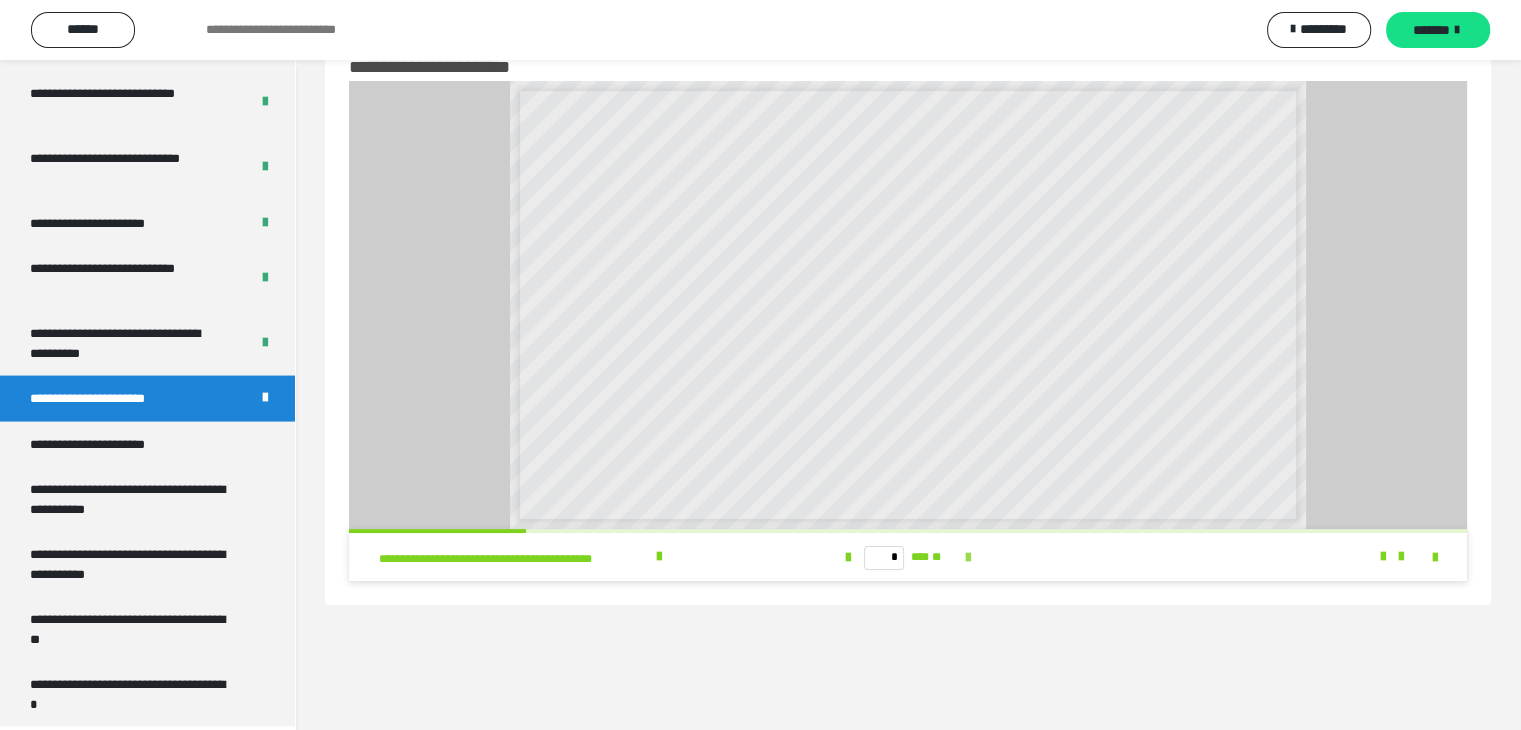 click at bounding box center (968, 558) 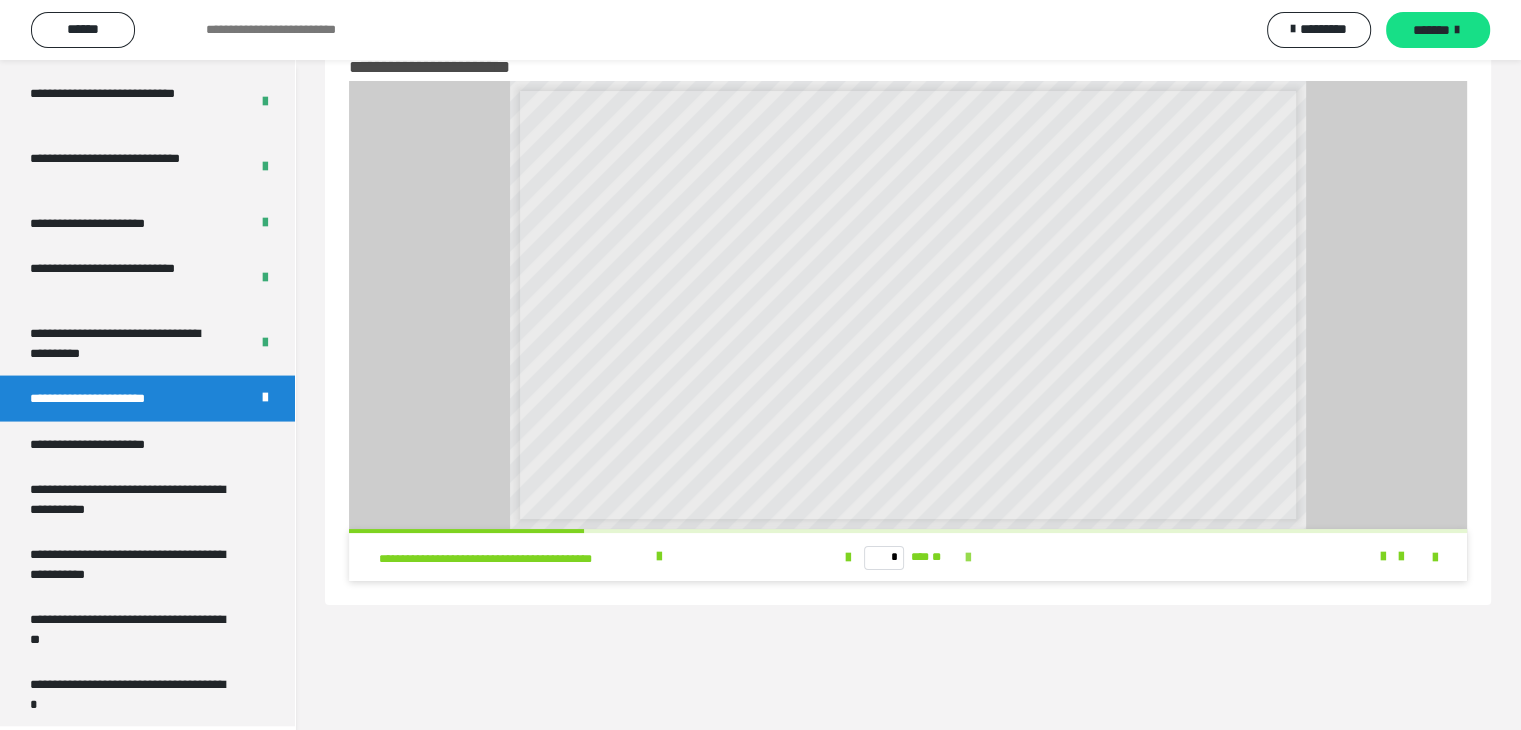 click at bounding box center (968, 558) 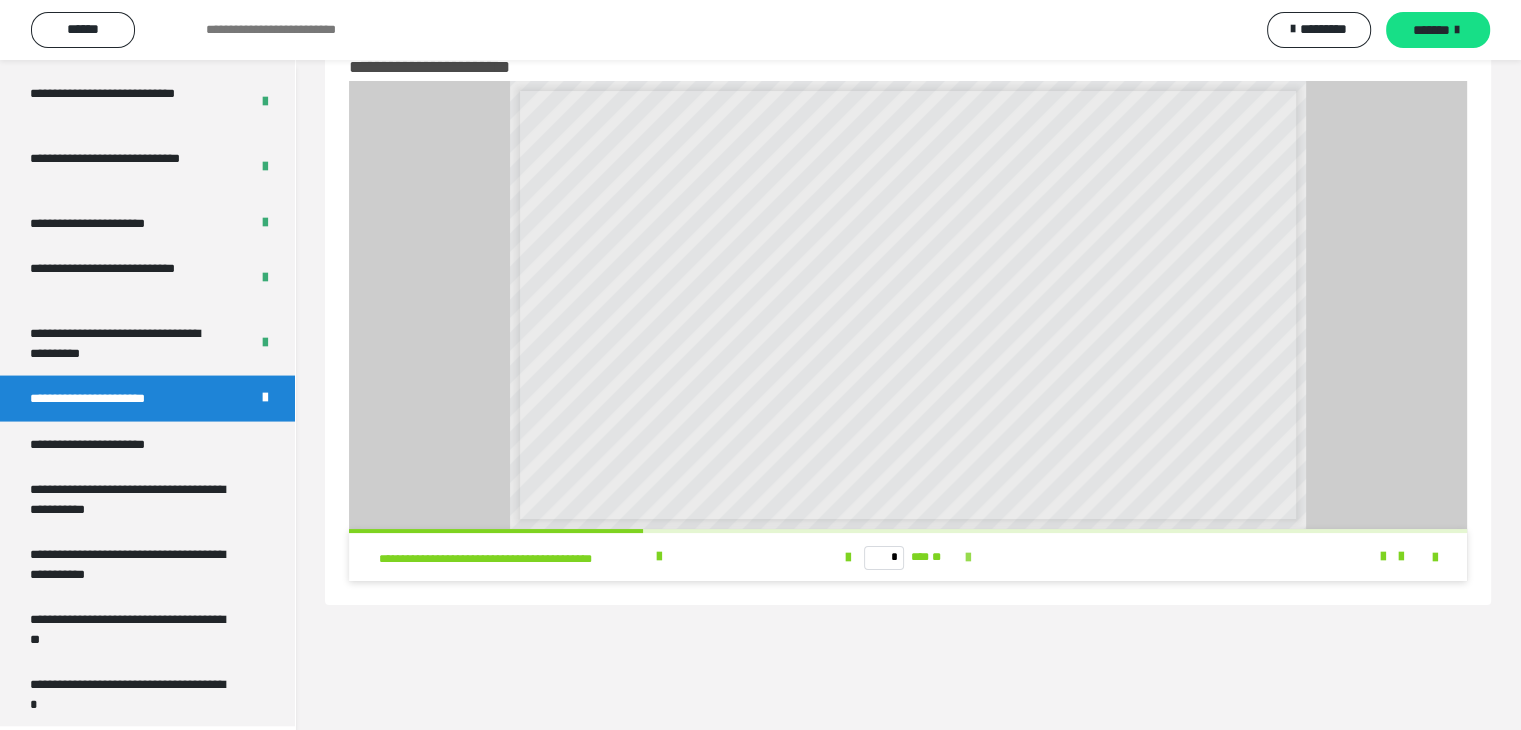 click at bounding box center (968, 558) 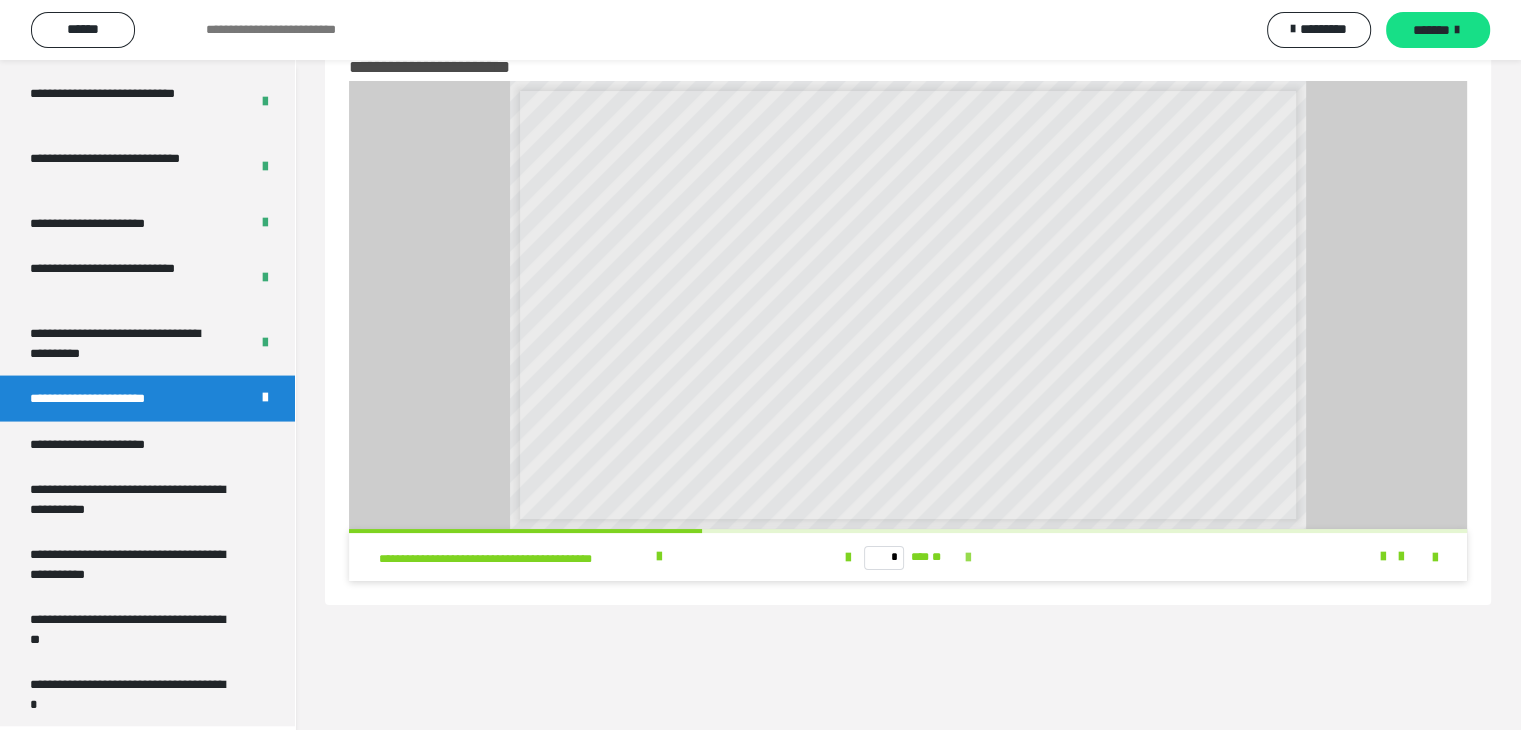 click at bounding box center [968, 558] 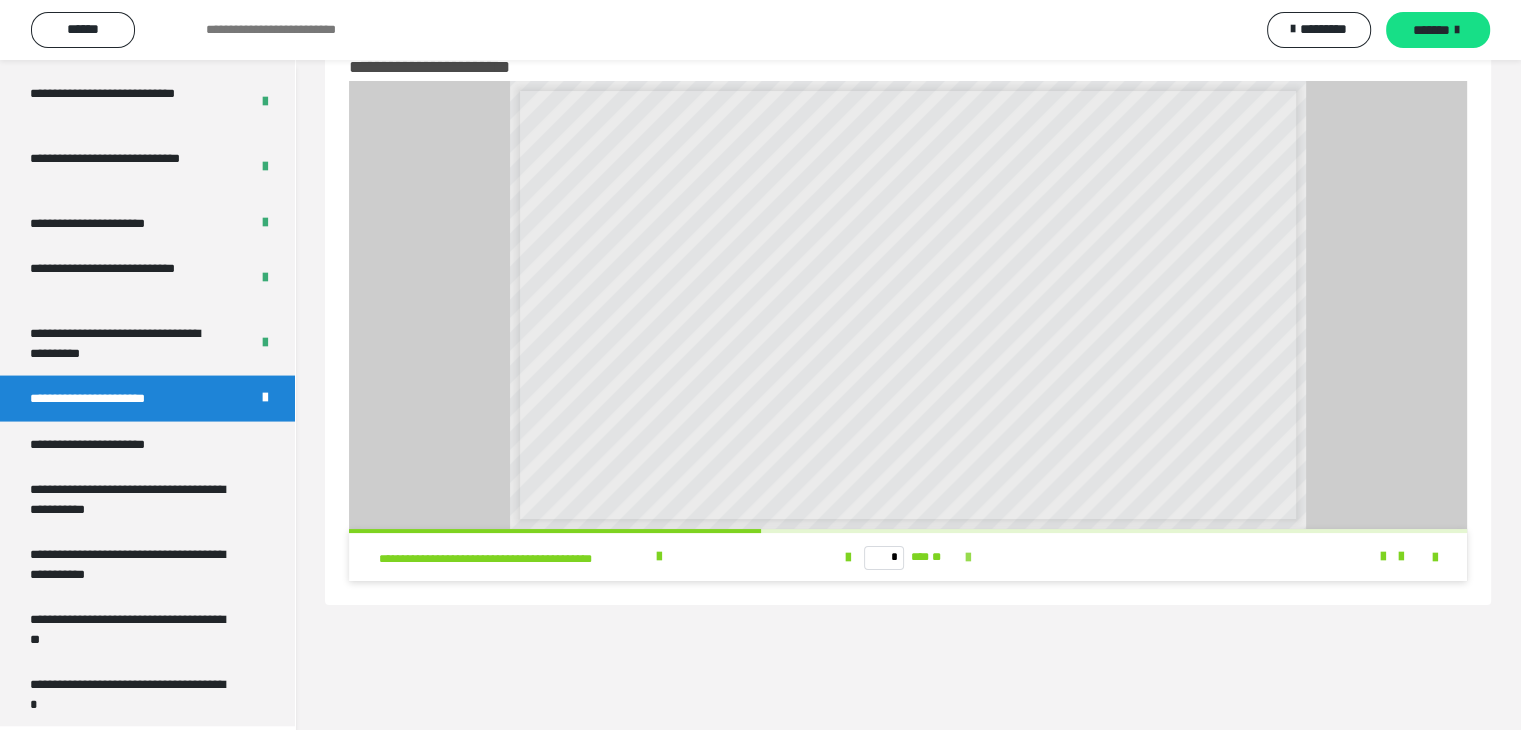 click at bounding box center [968, 558] 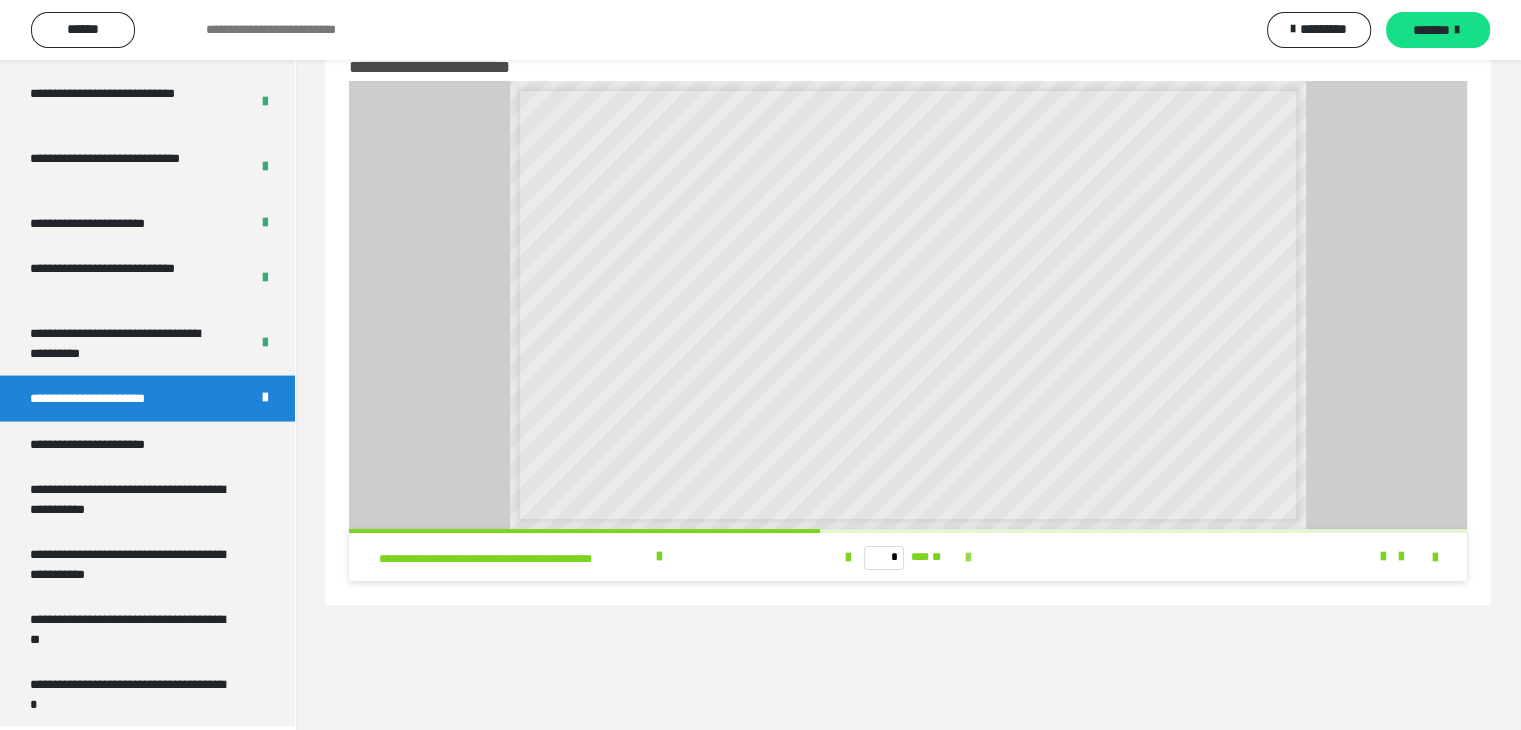 click at bounding box center (968, 558) 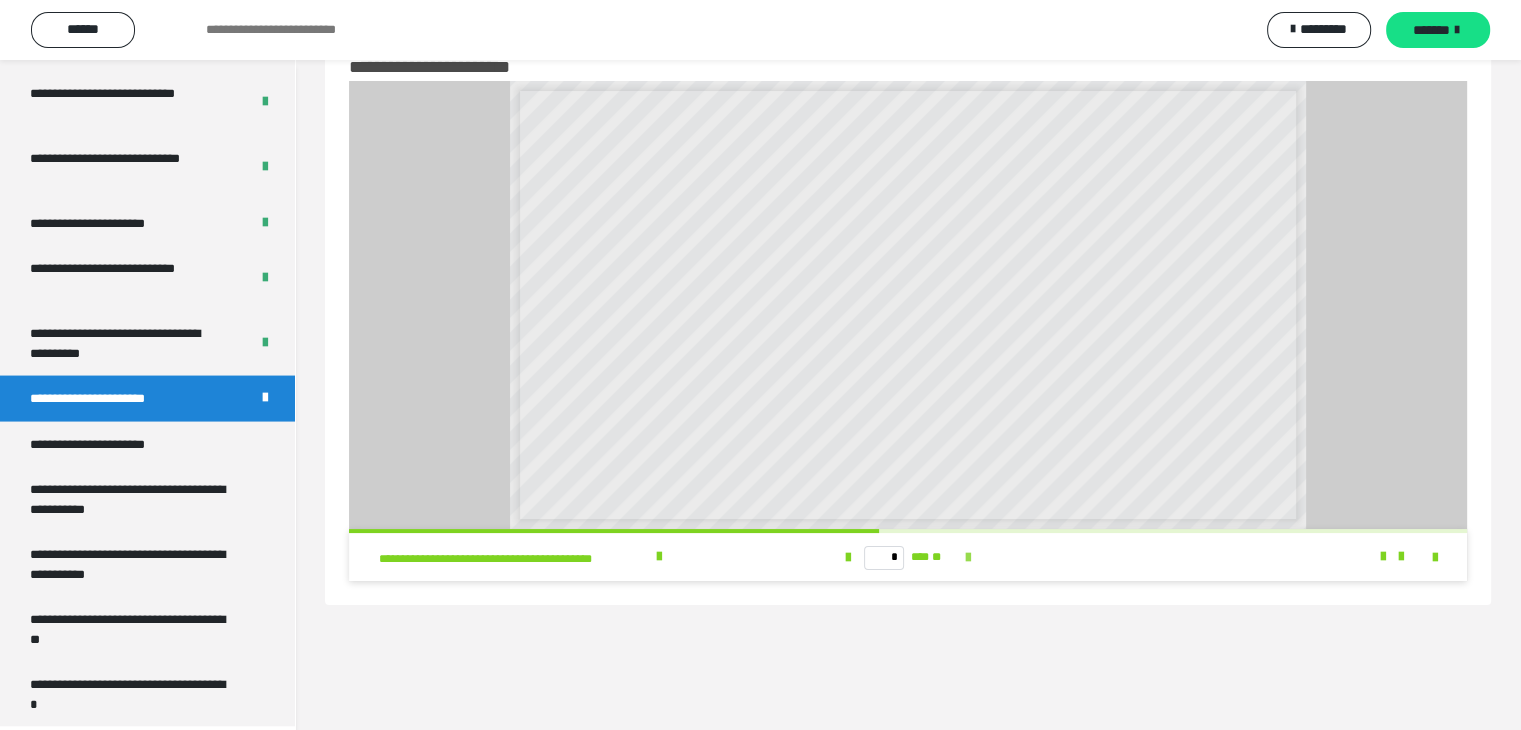 click at bounding box center (968, 558) 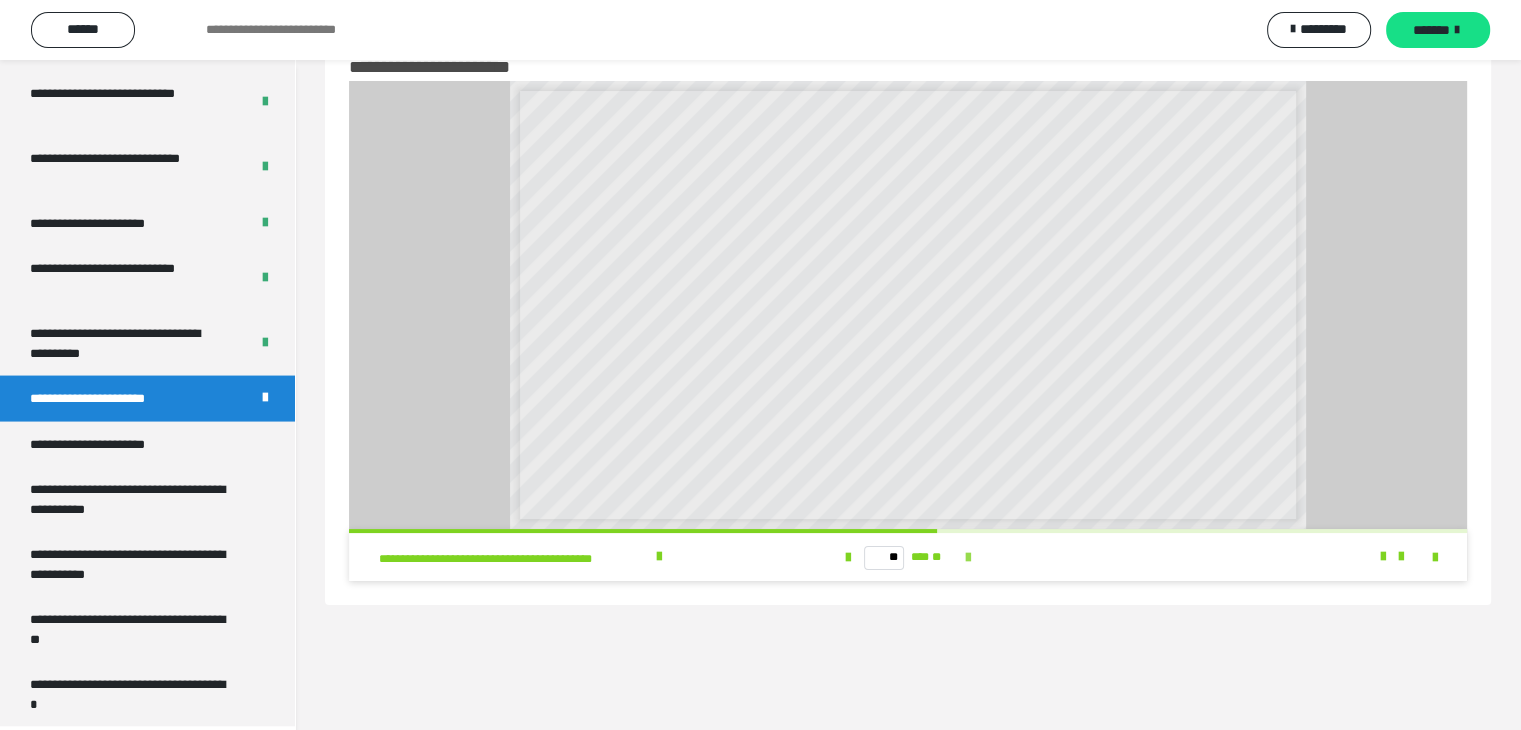 click at bounding box center (968, 558) 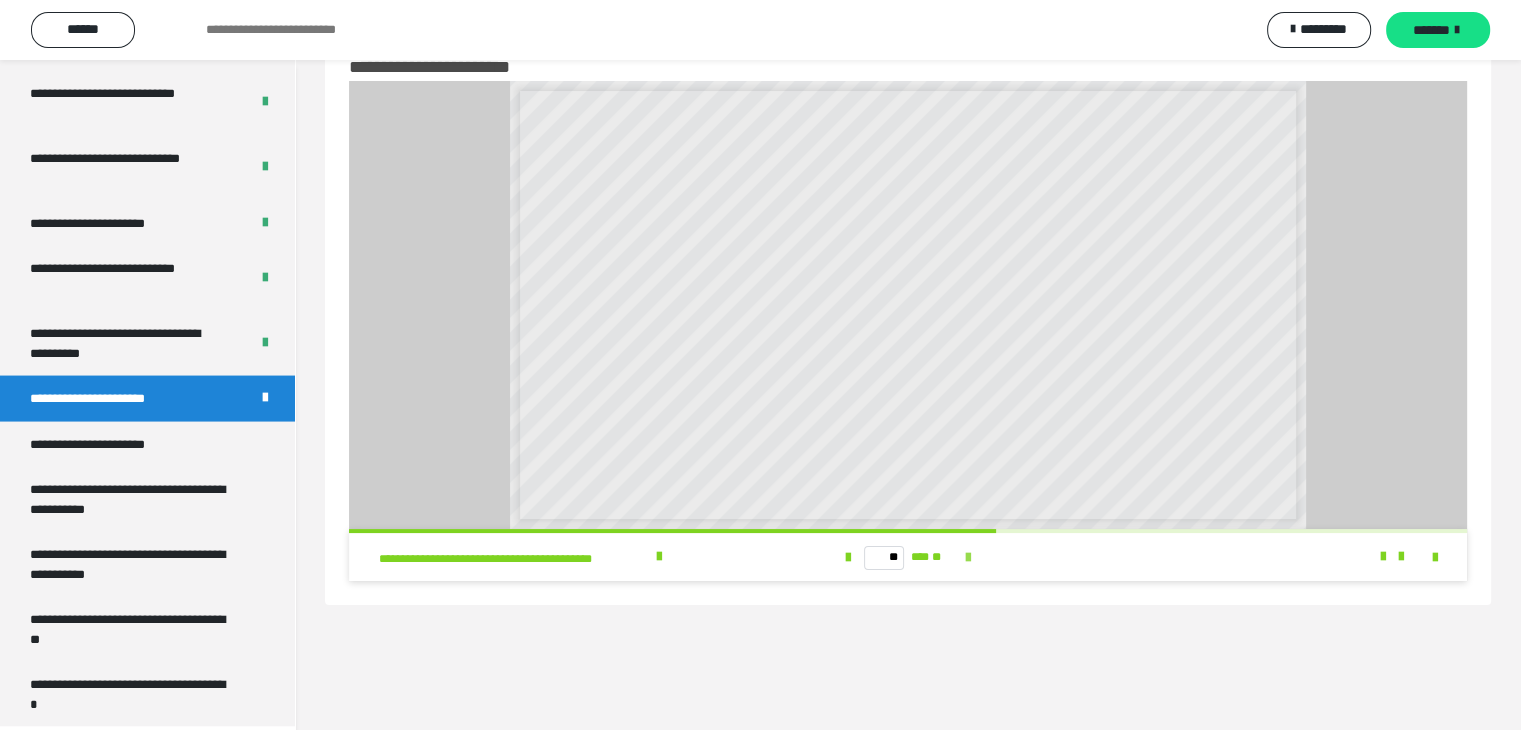 click at bounding box center (968, 558) 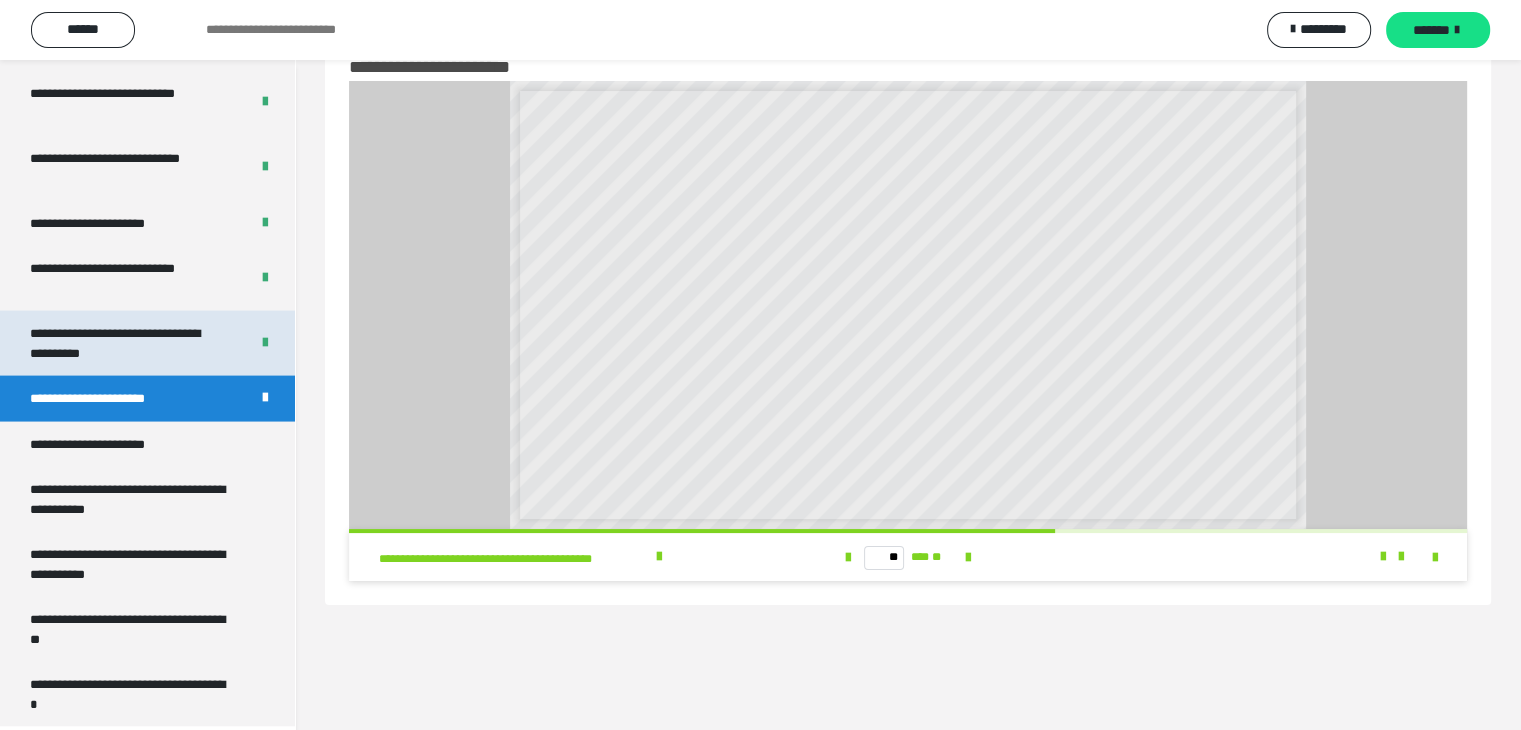 click on "**********" at bounding box center (124, 343) 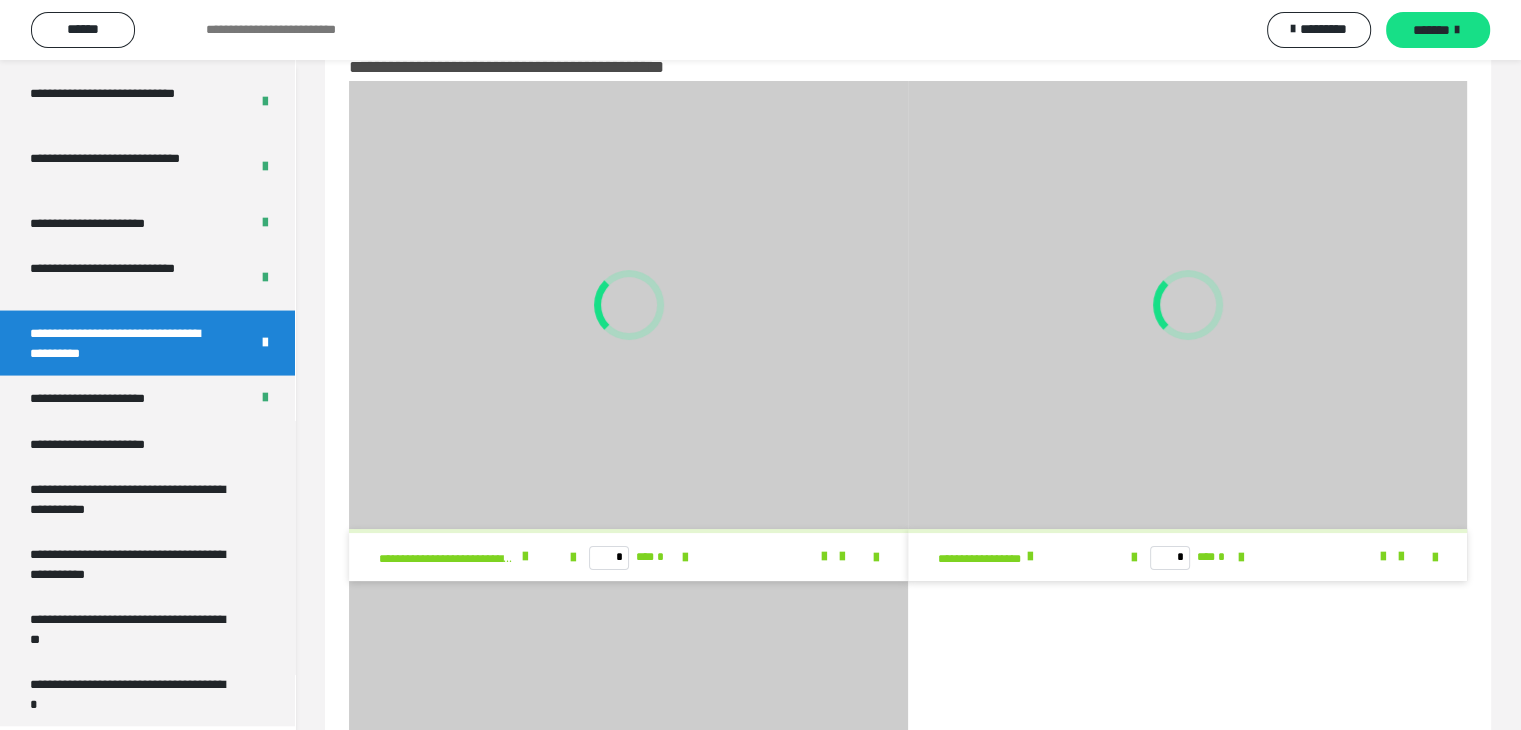 scroll, scrollTop: 62, scrollLeft: 0, axis: vertical 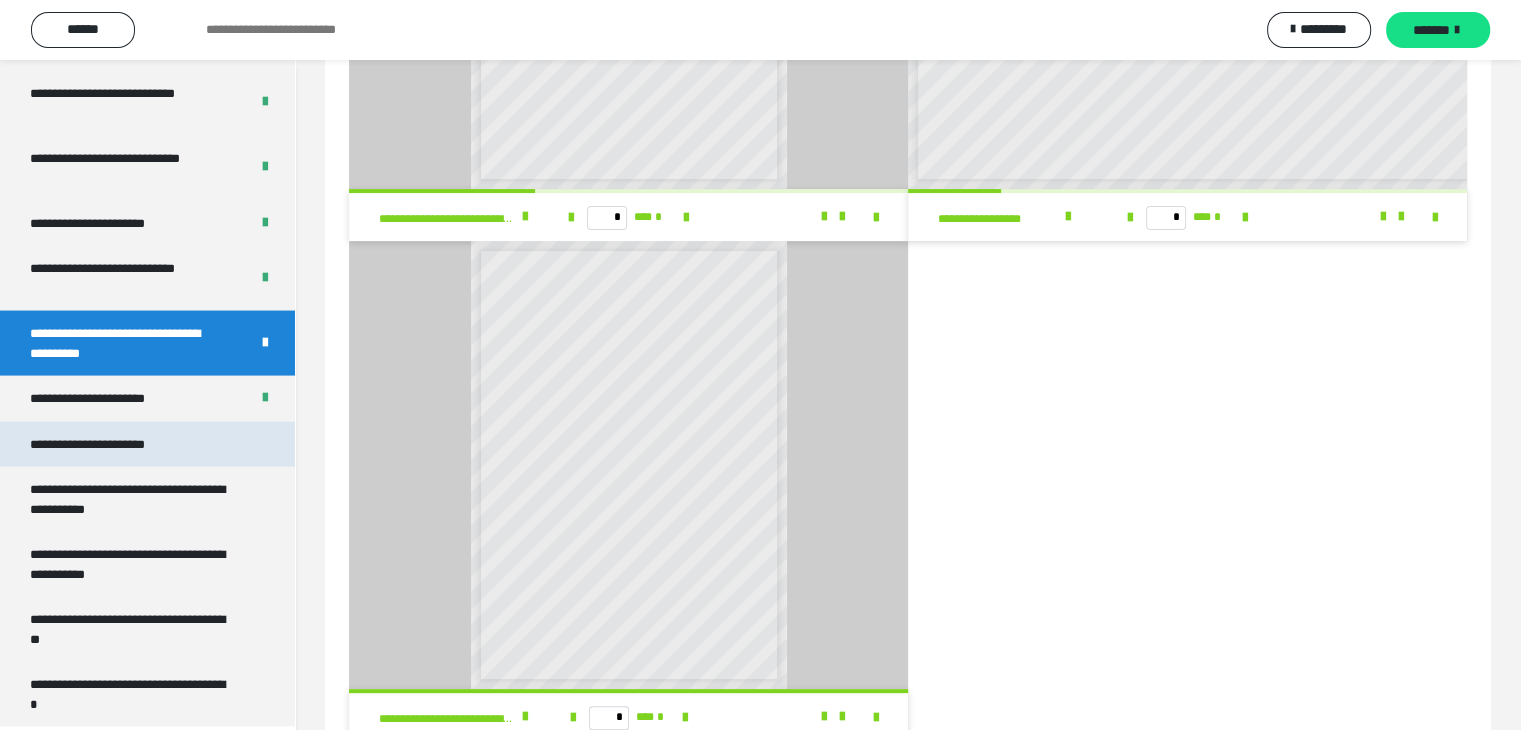 click on "**********" at bounding box center [111, 445] 